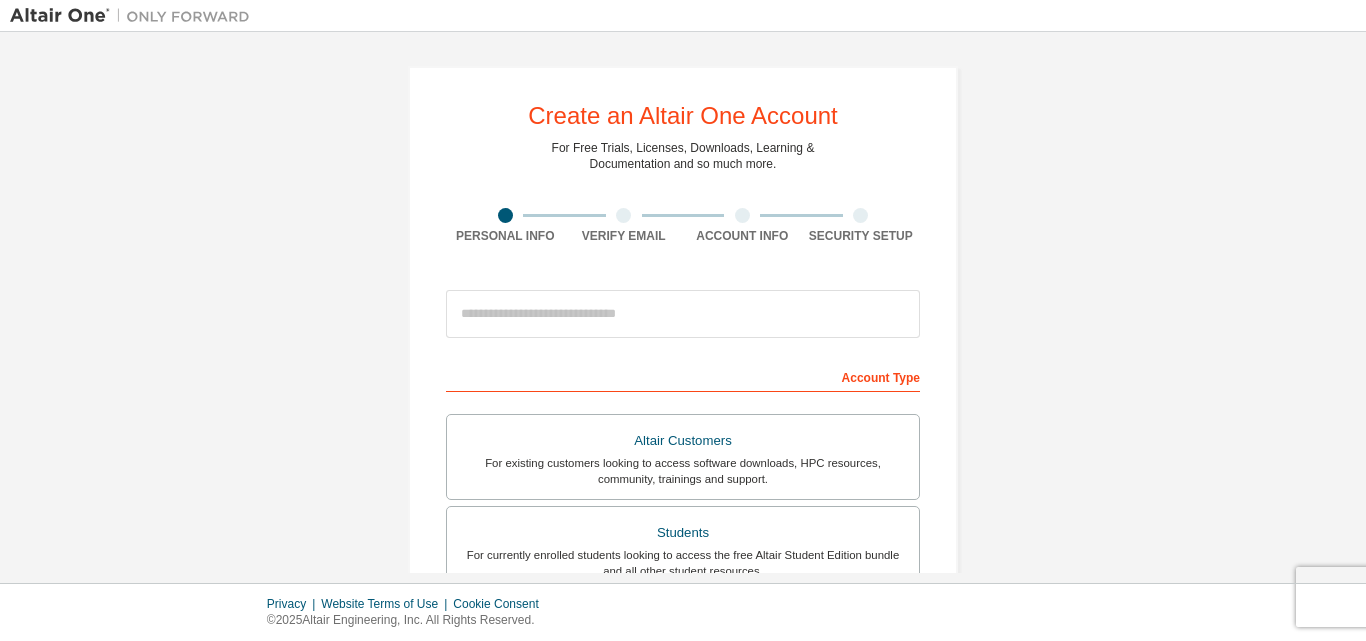 scroll, scrollTop: 0, scrollLeft: 0, axis: both 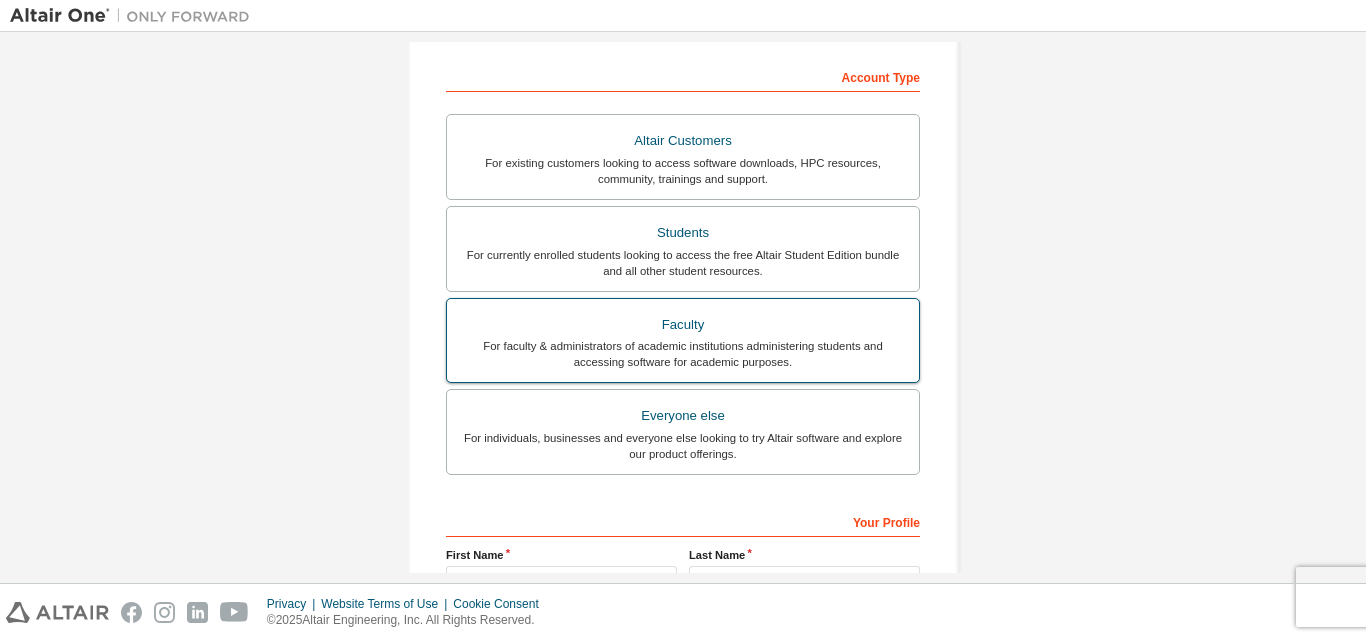 click on "Faculty" at bounding box center [683, 325] 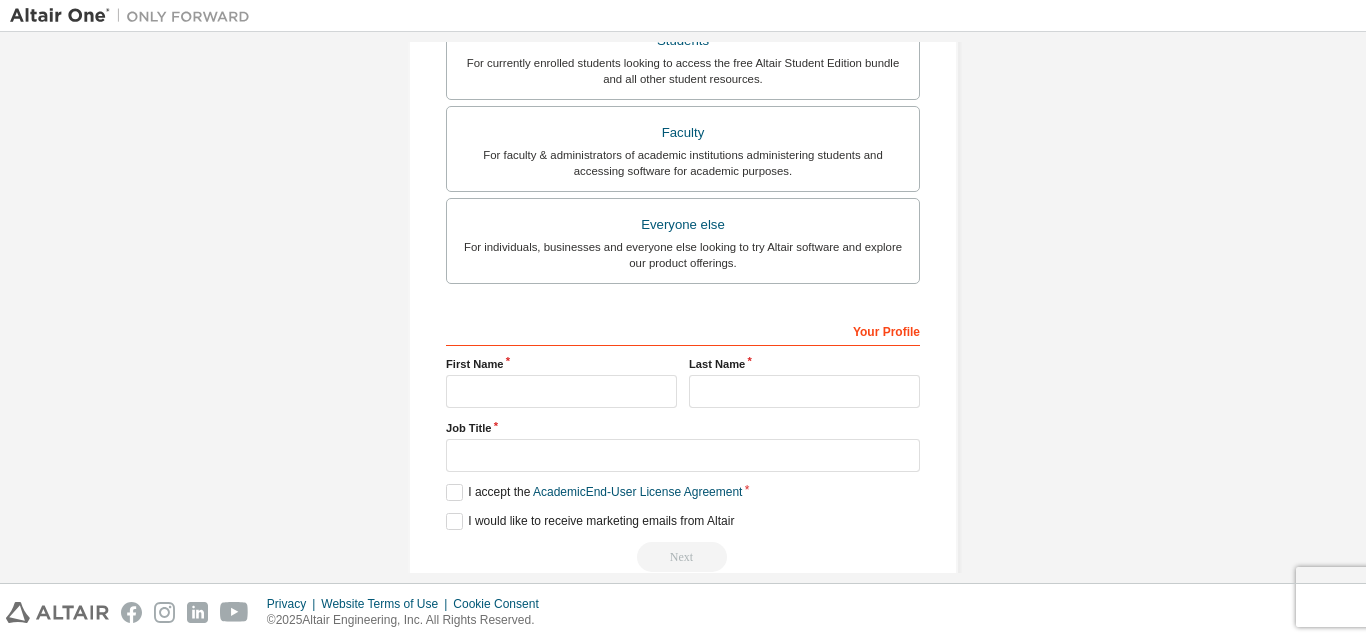 scroll, scrollTop: 580, scrollLeft: 0, axis: vertical 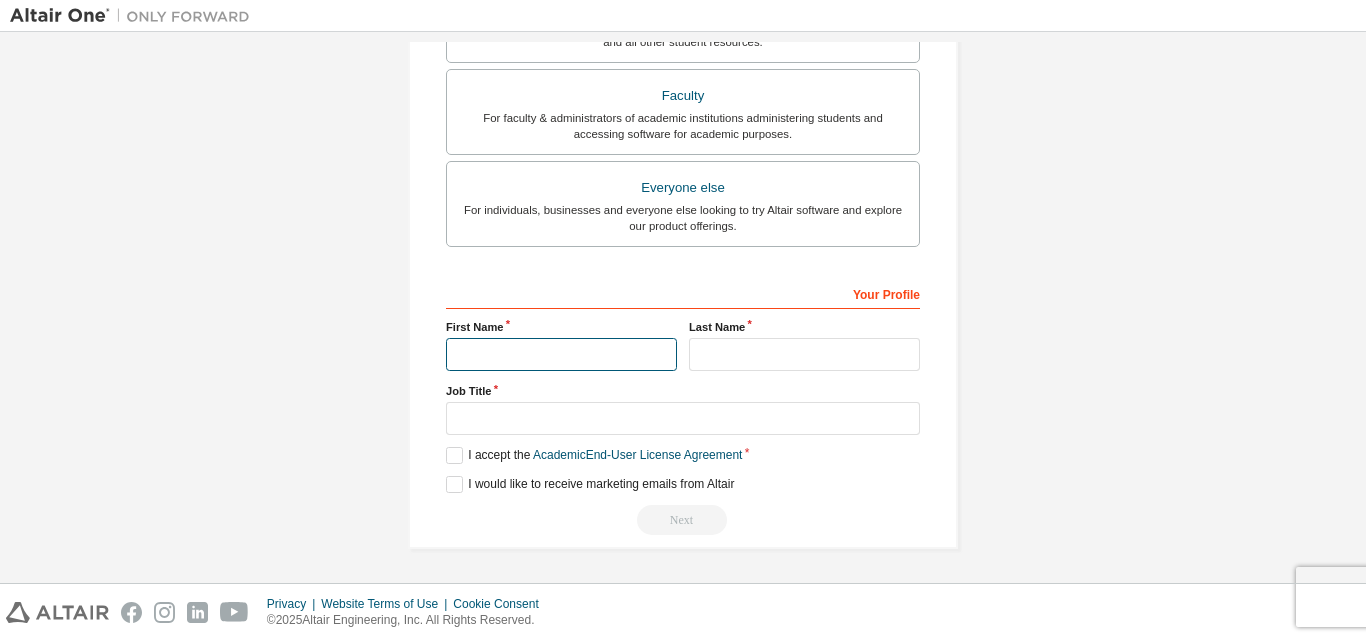 click at bounding box center [561, 354] 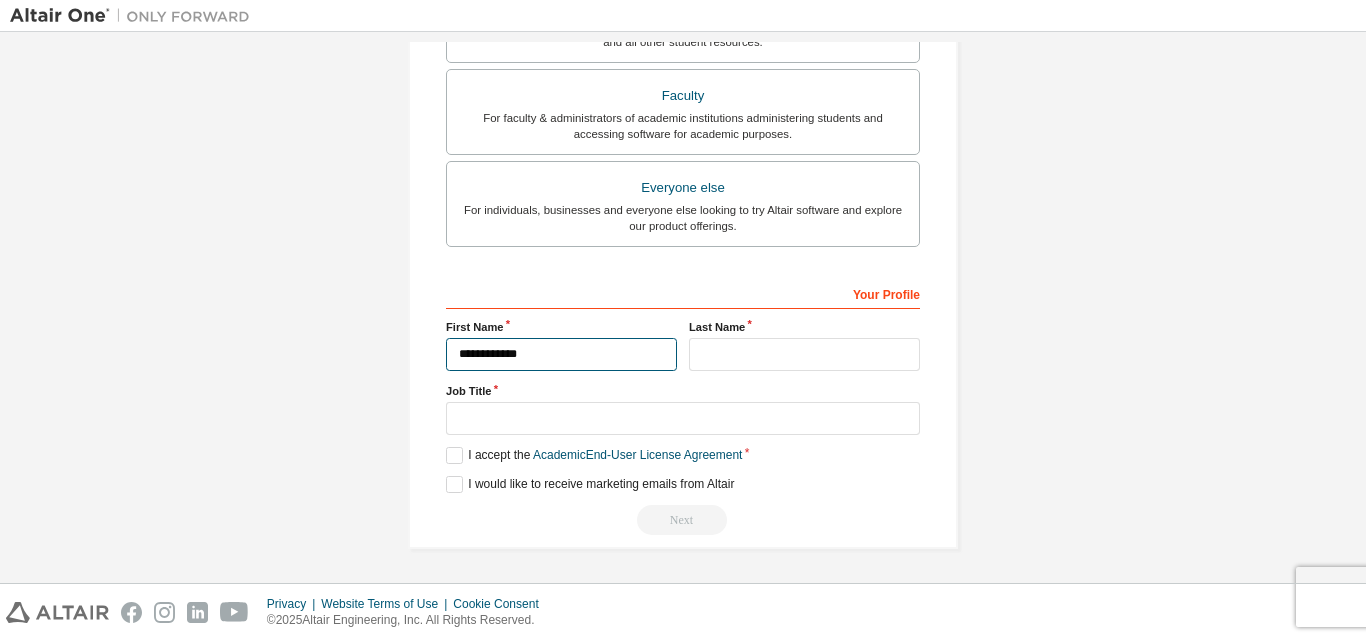 type on "**********" 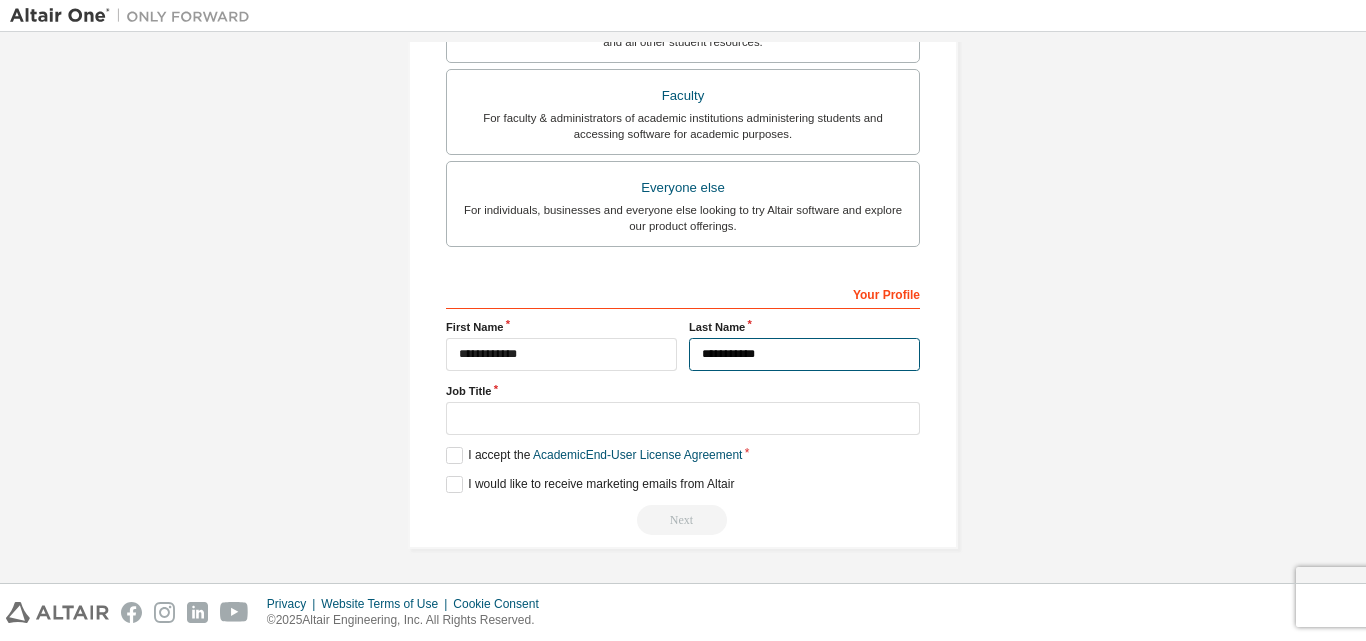 type on "**********" 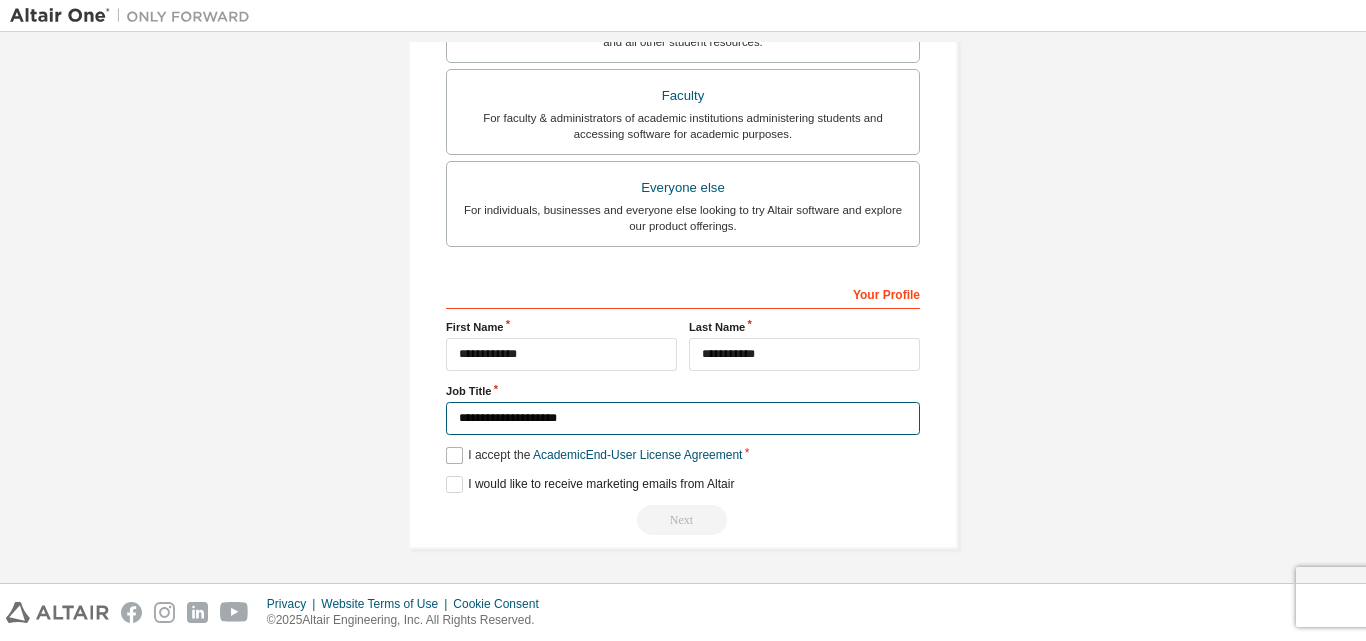 type on "**********" 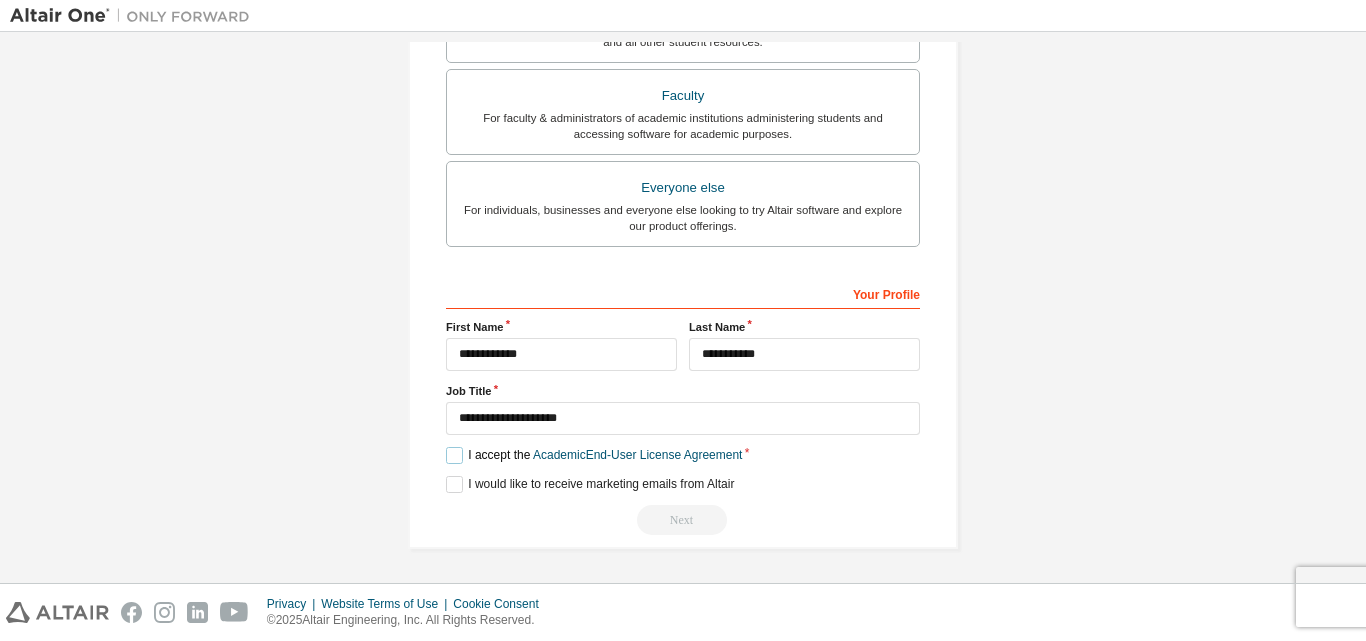 click on "I accept the   Academic   End-User License Agreement" at bounding box center (594, 455) 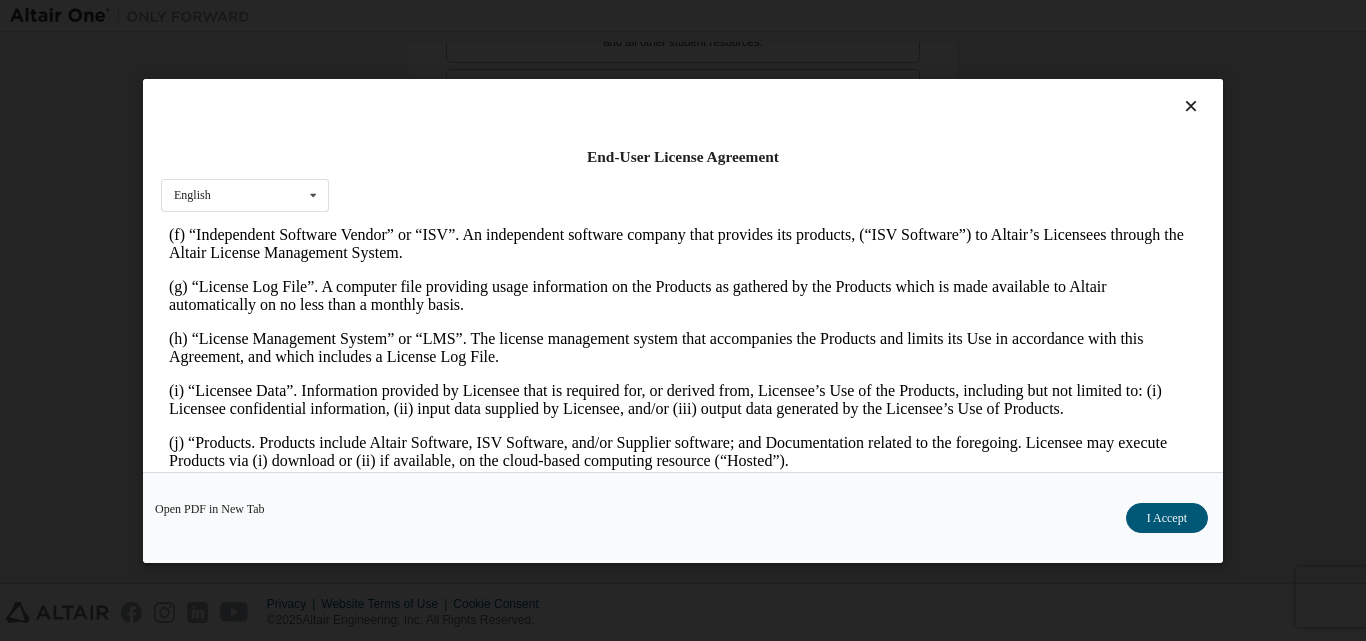 scroll, scrollTop: 800, scrollLeft: 0, axis: vertical 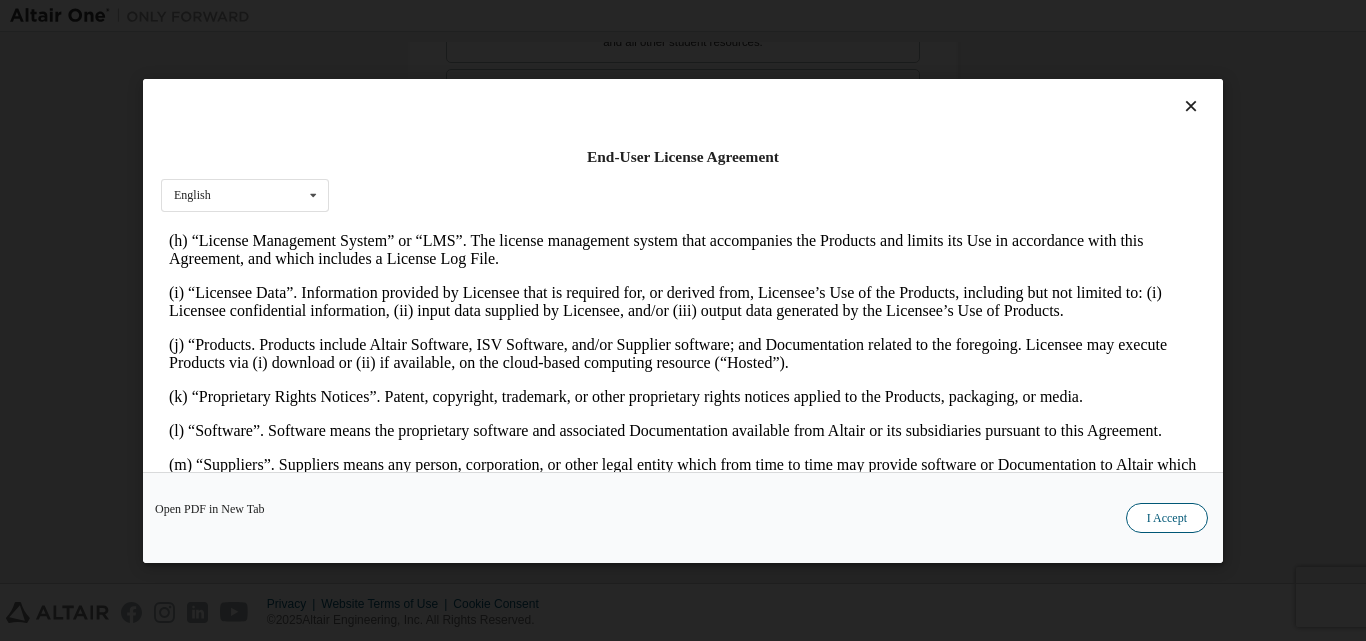 click on "I Accept" at bounding box center [1167, 517] 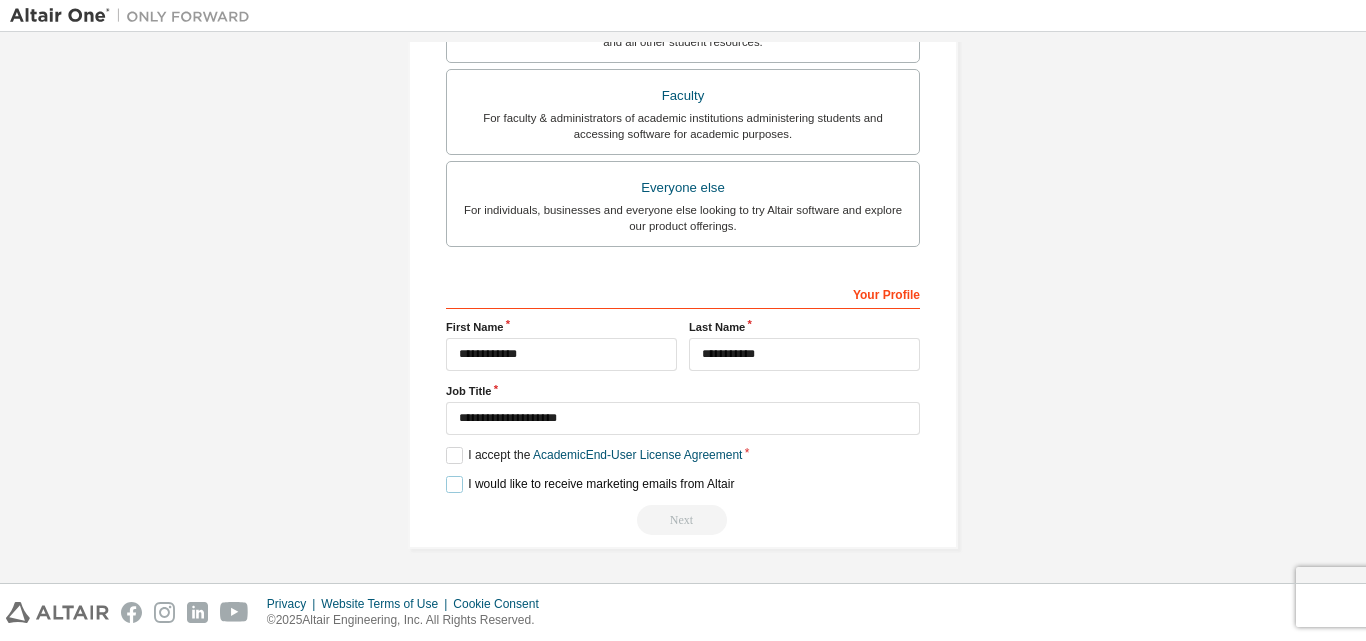 click on "I would like to receive marketing emails from Altair" at bounding box center (590, 484) 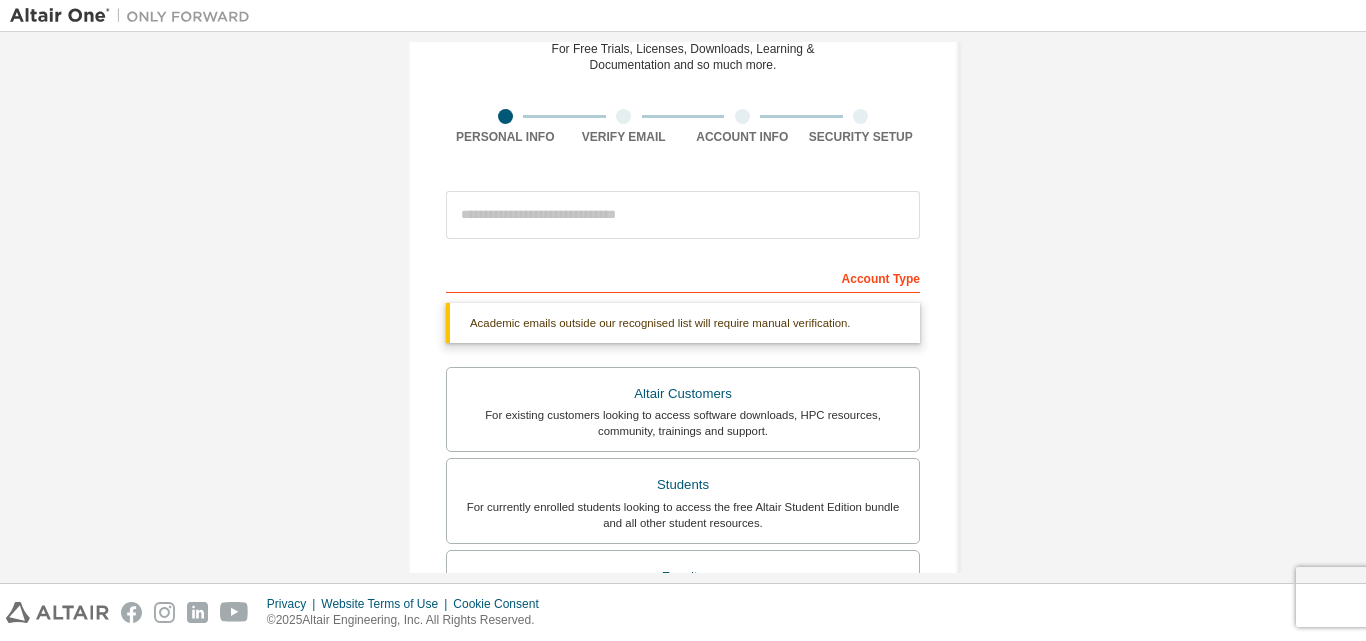 scroll, scrollTop: 80, scrollLeft: 0, axis: vertical 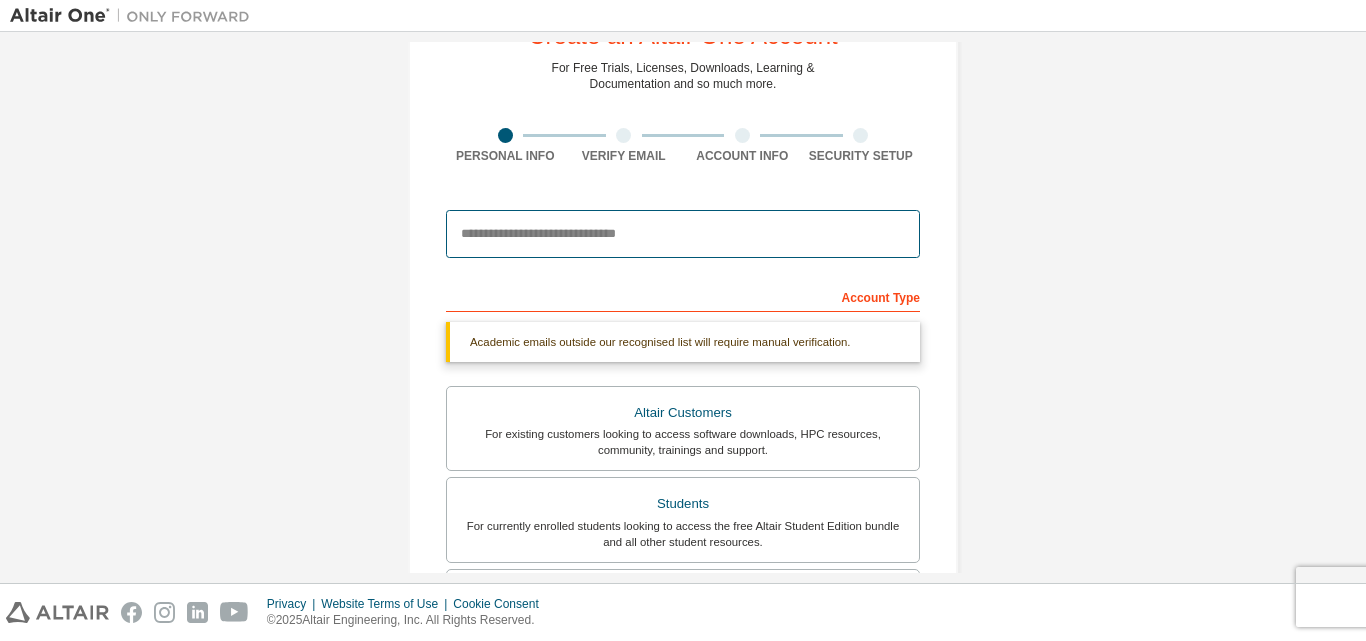 click at bounding box center [683, 234] 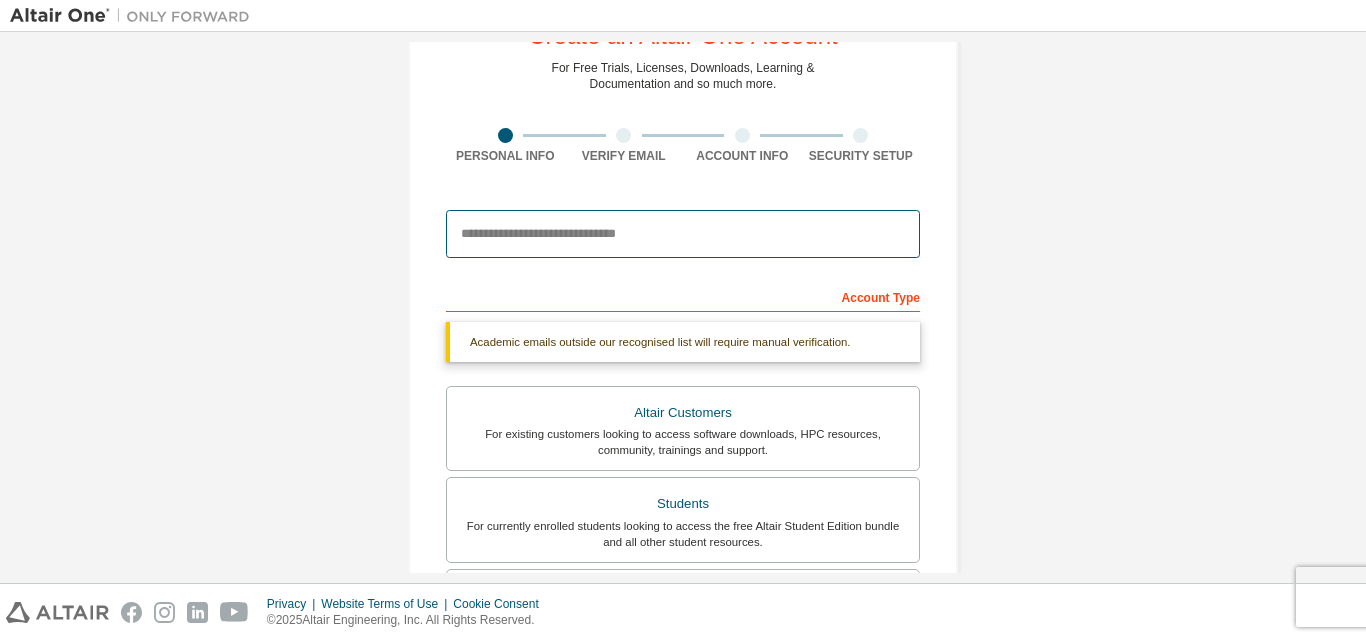 type on "**********" 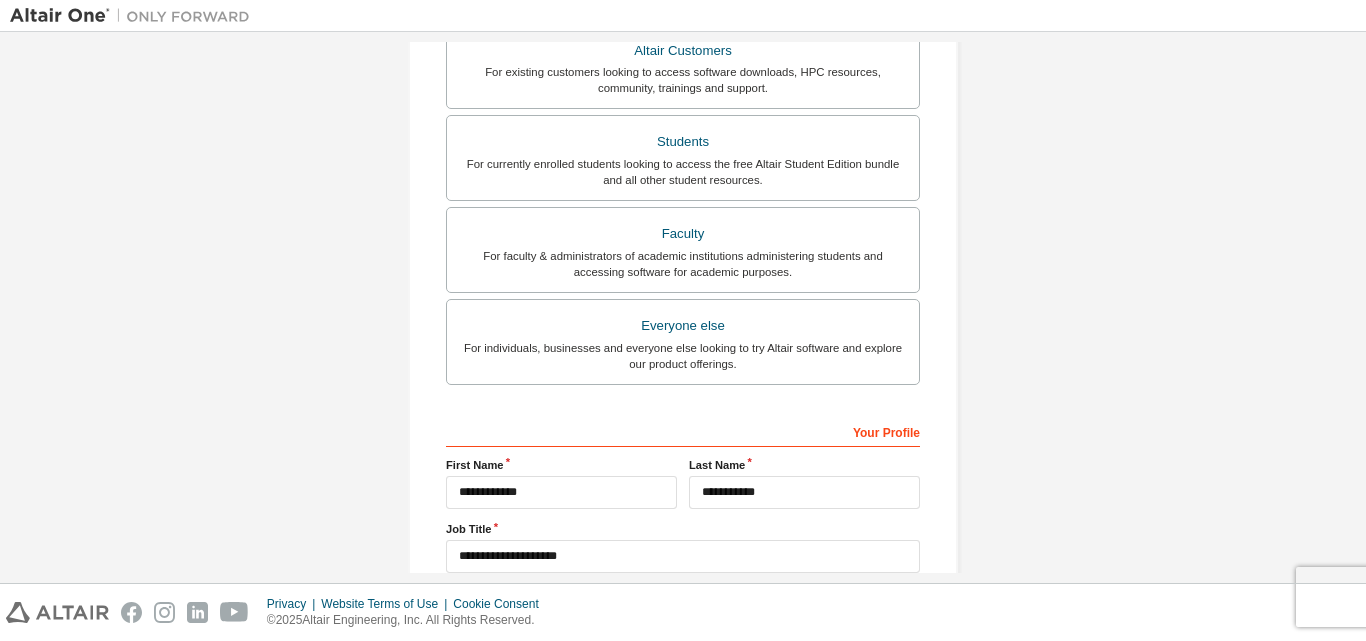scroll, scrollTop: 580, scrollLeft: 0, axis: vertical 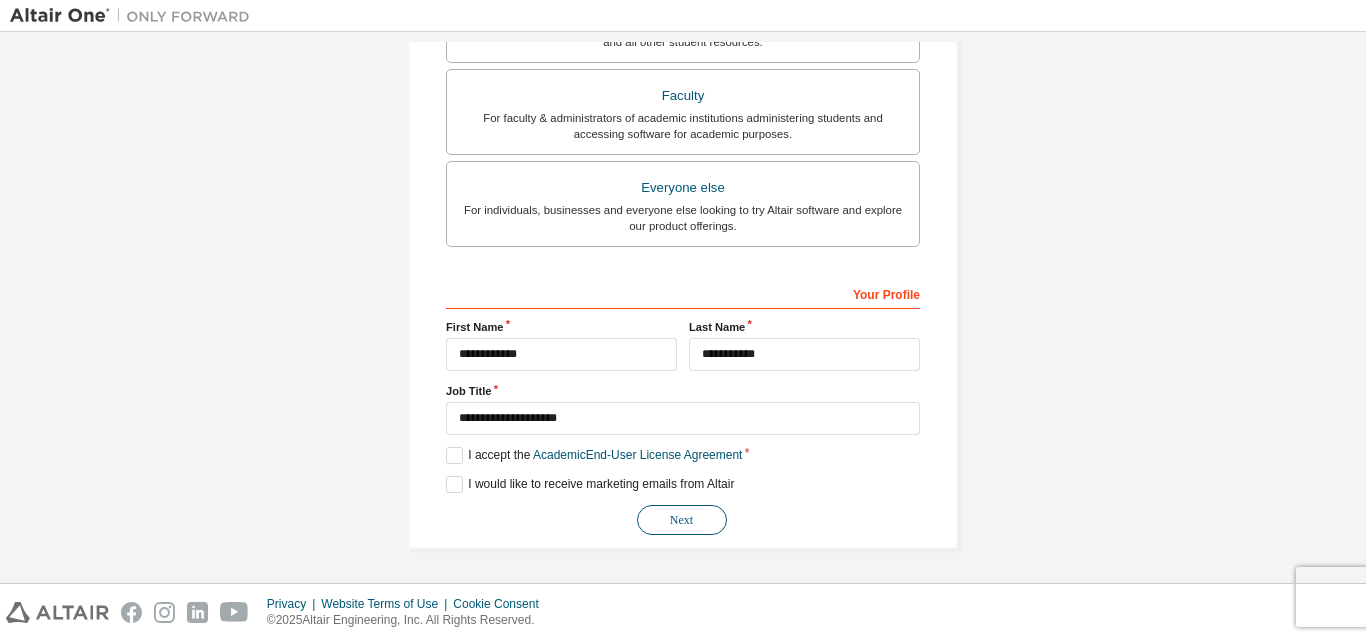 click on "Next" at bounding box center [682, 520] 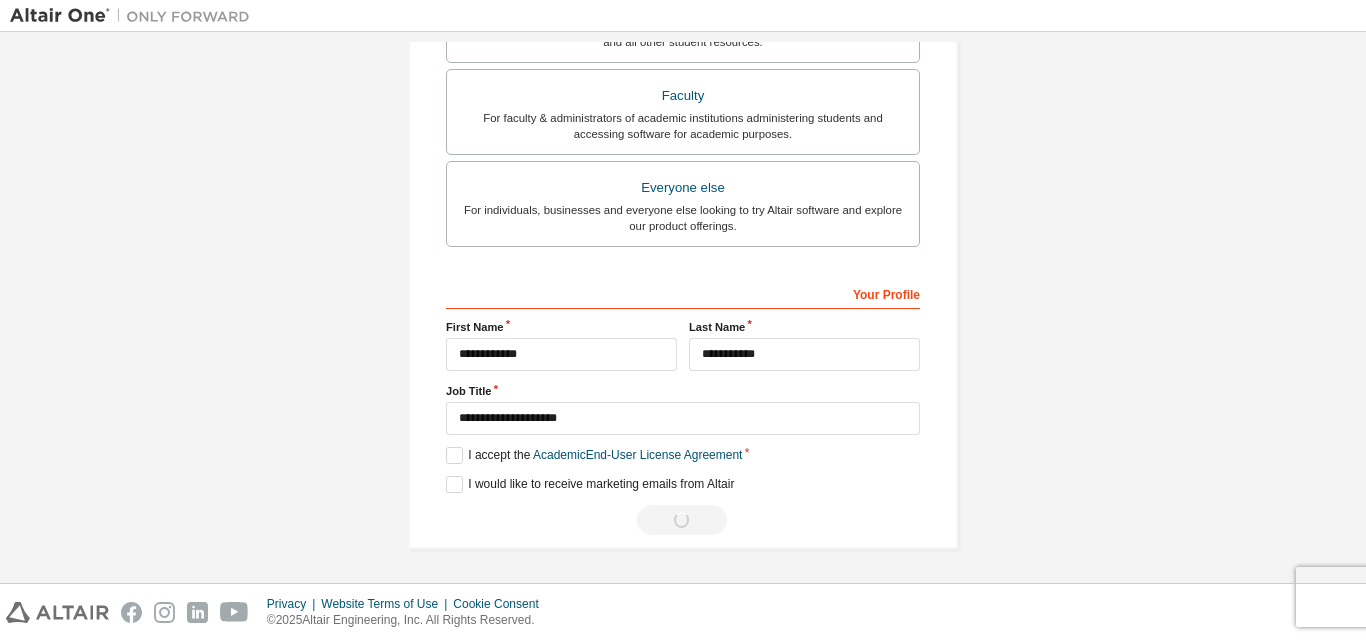 scroll, scrollTop: 0, scrollLeft: 0, axis: both 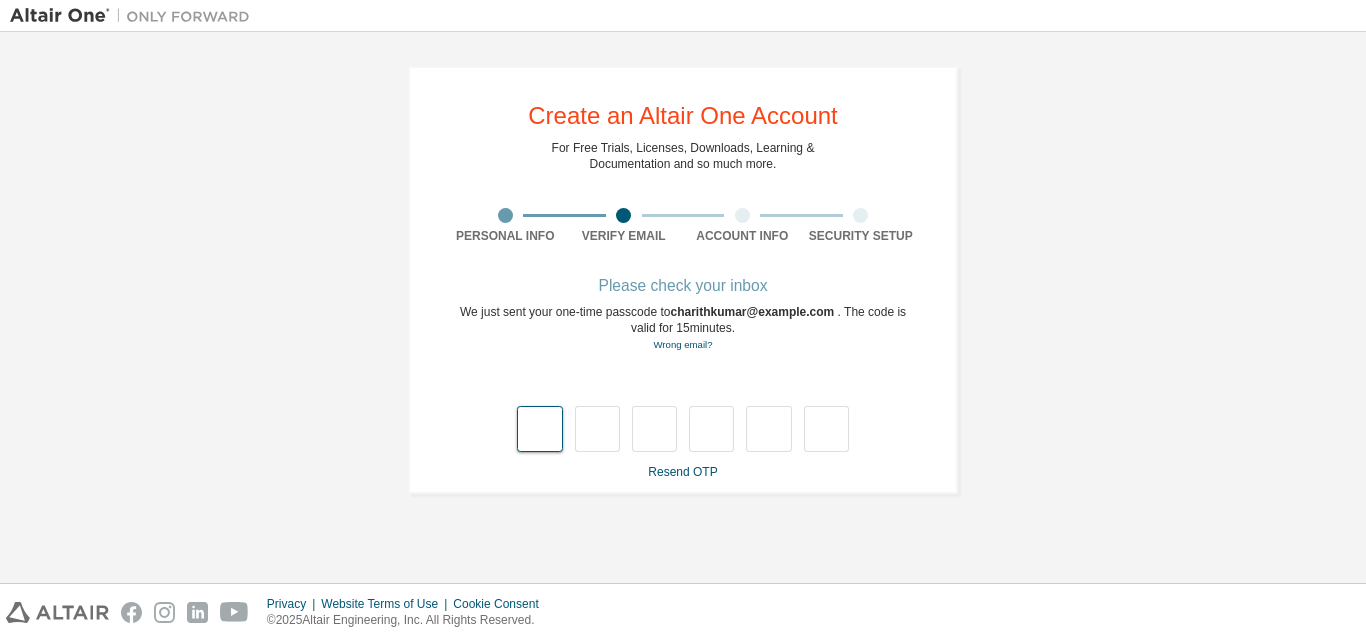 click at bounding box center [539, 429] 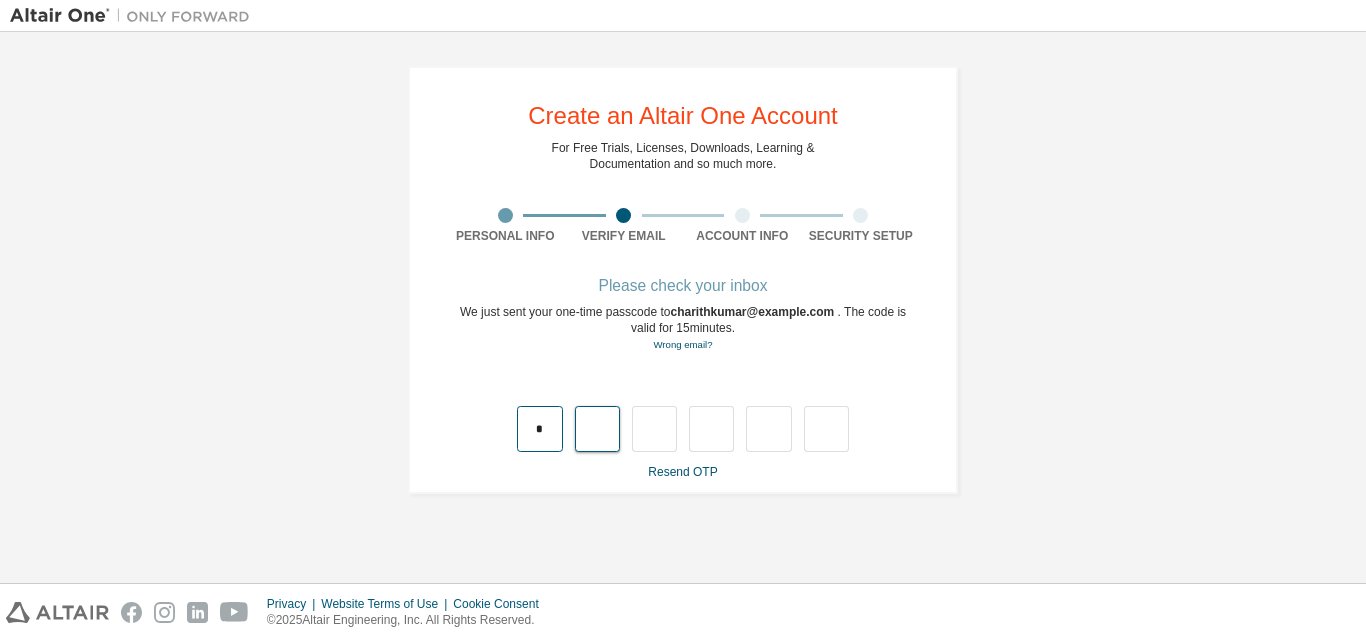 type on "*" 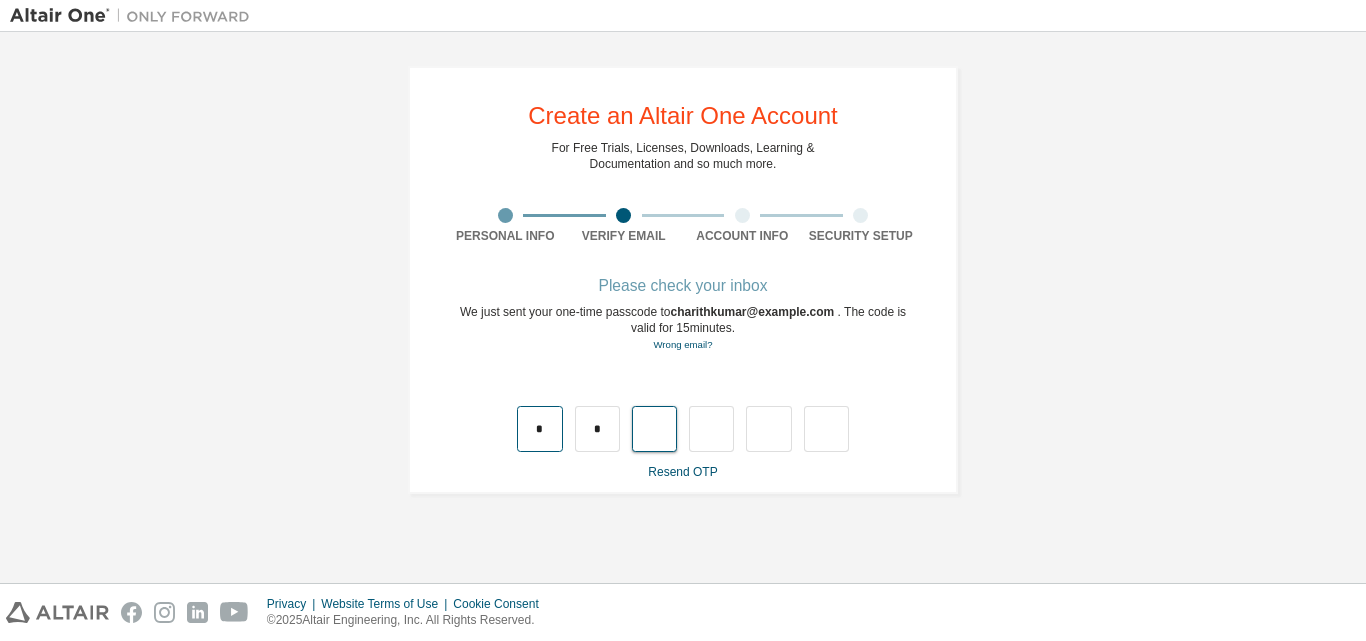 type on "*" 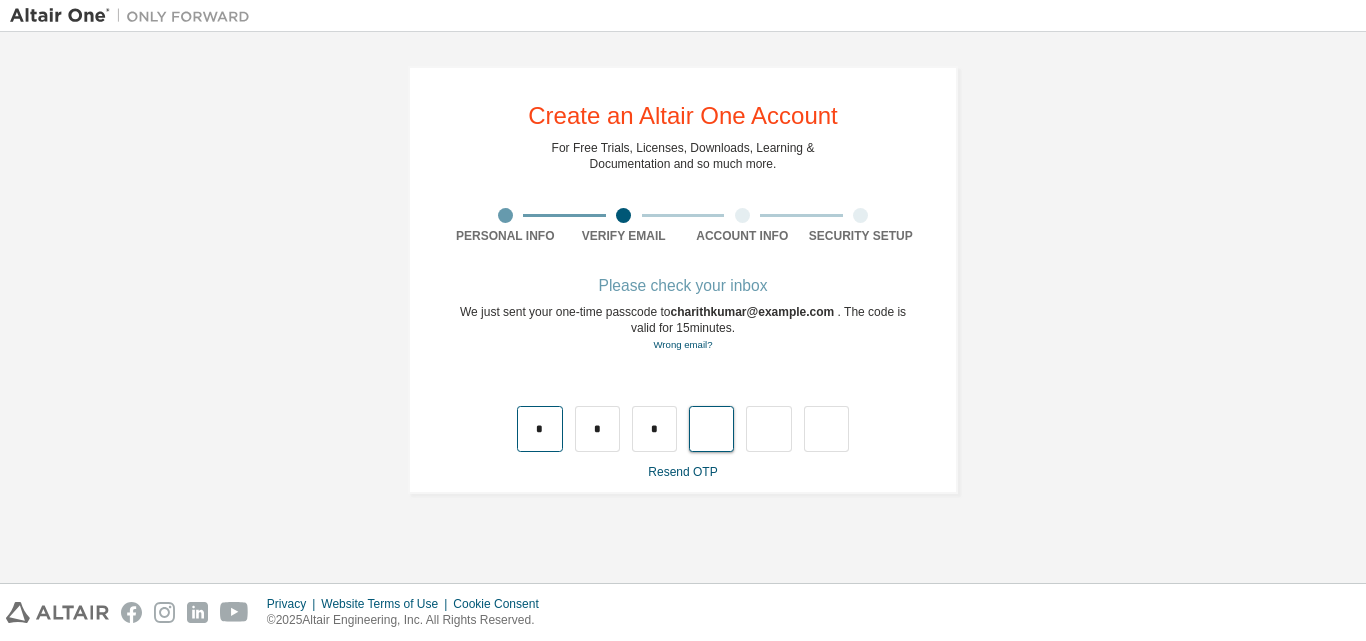 type on "*" 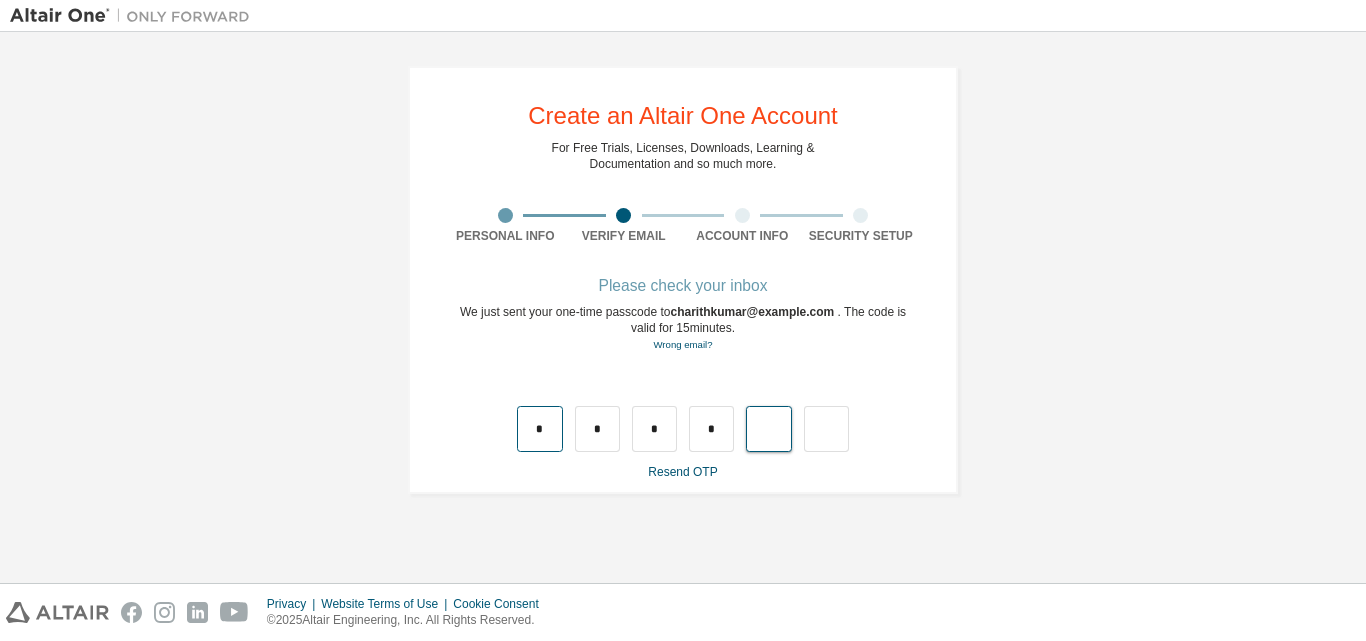 type on "*" 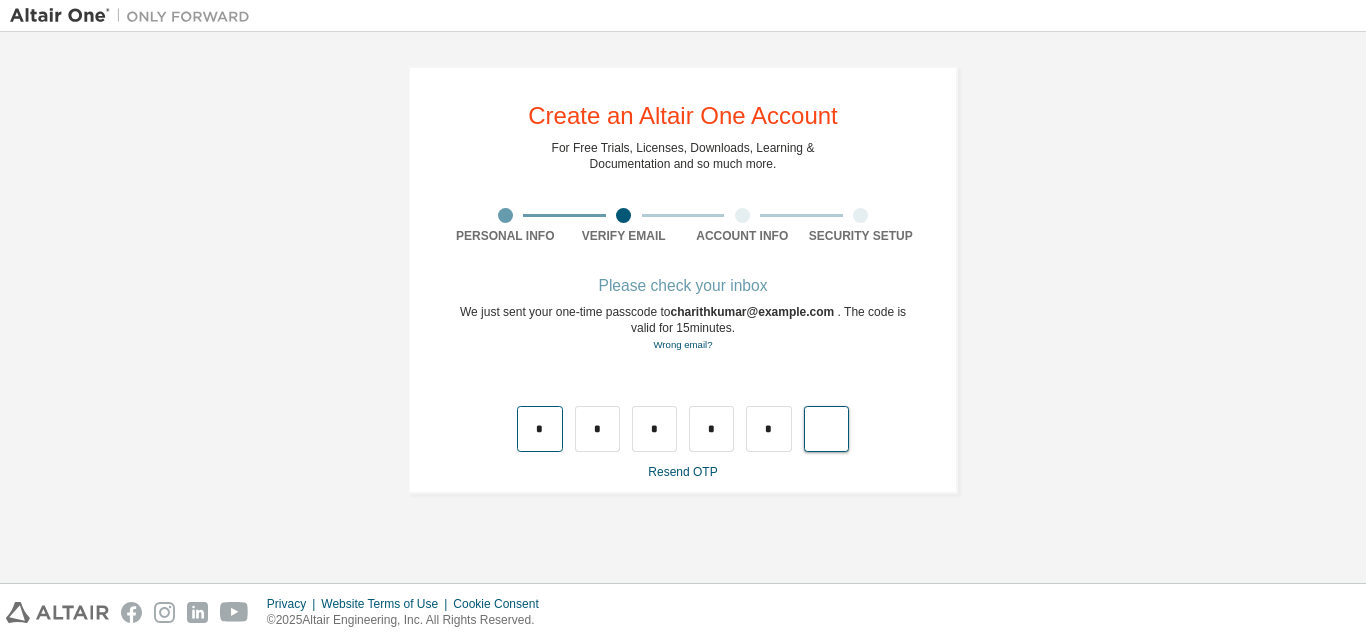 type on "*" 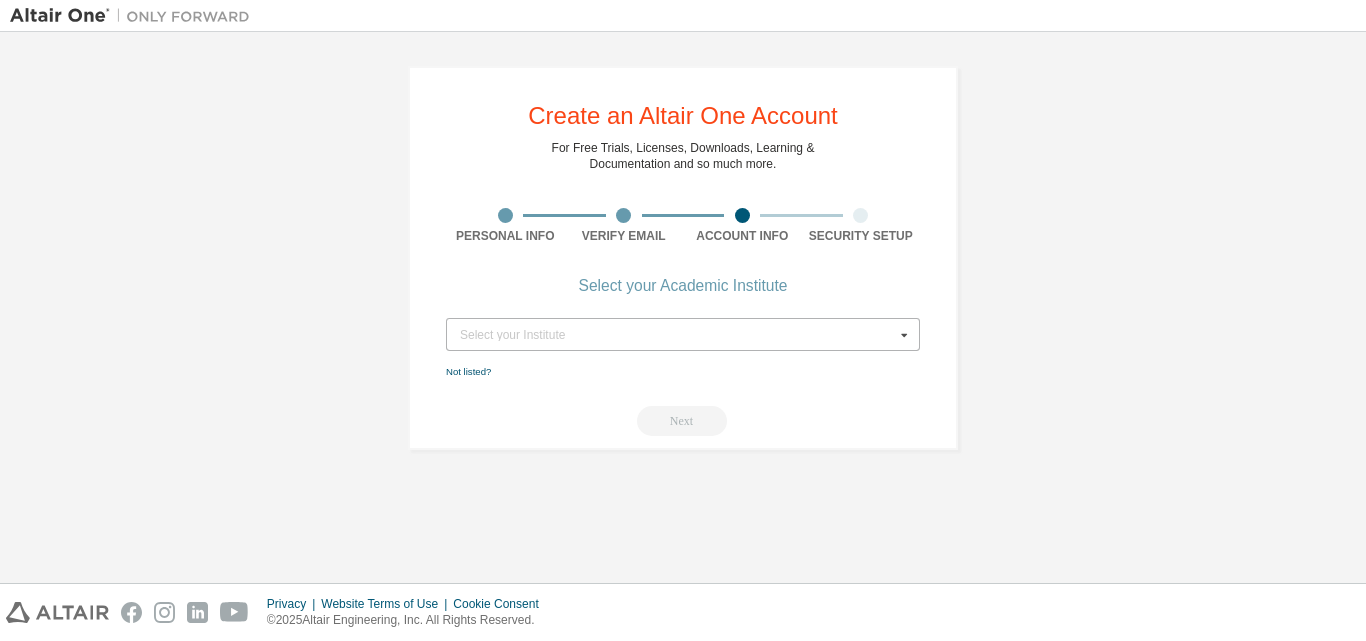 click on "Select your Institute" at bounding box center (677, 335) 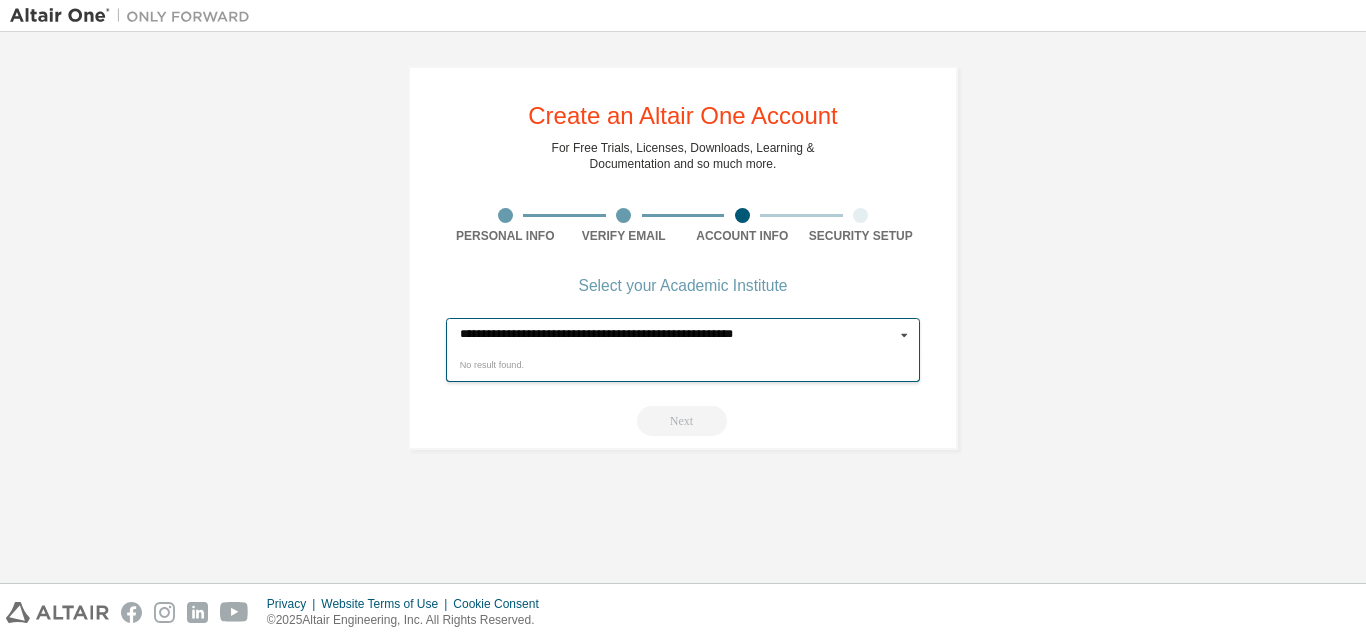 type on "**********" 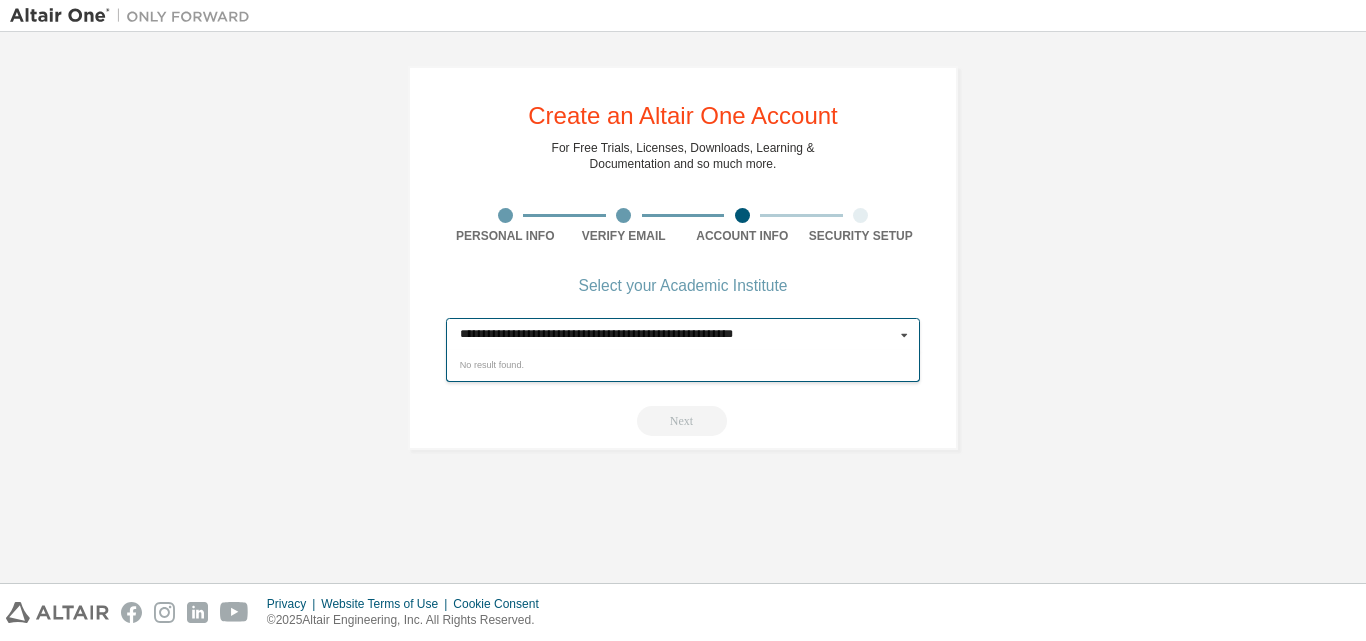 type 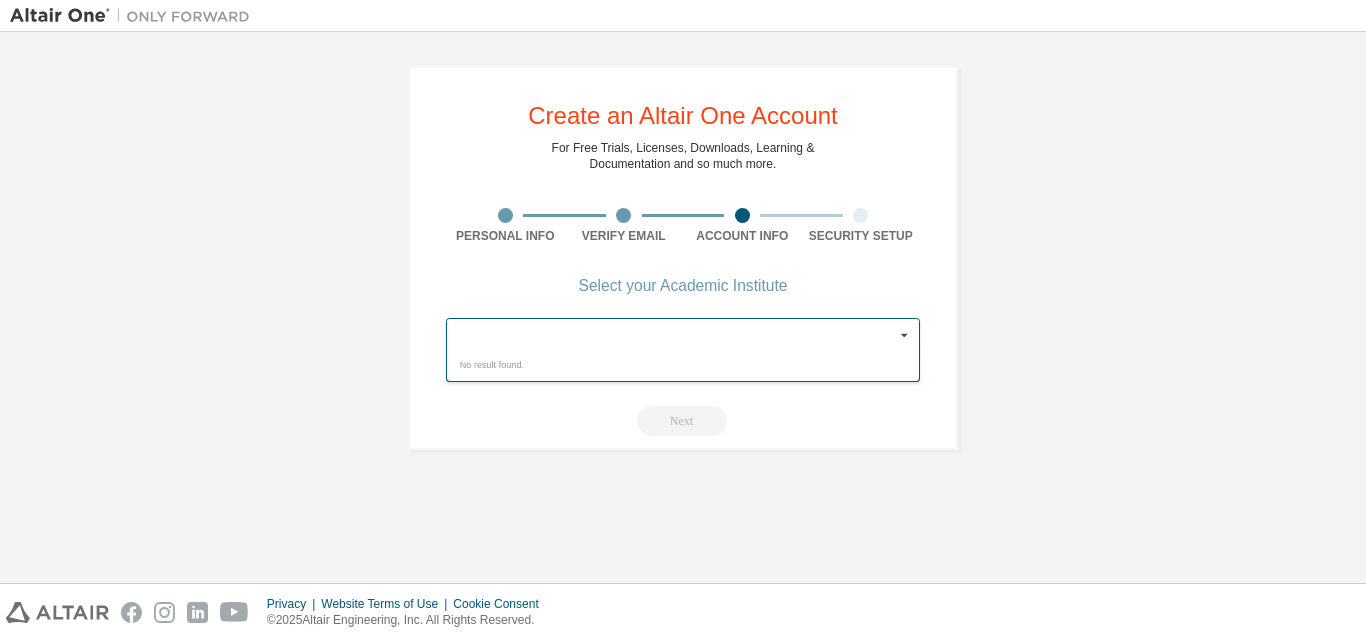 click on "Next" at bounding box center [683, 421] 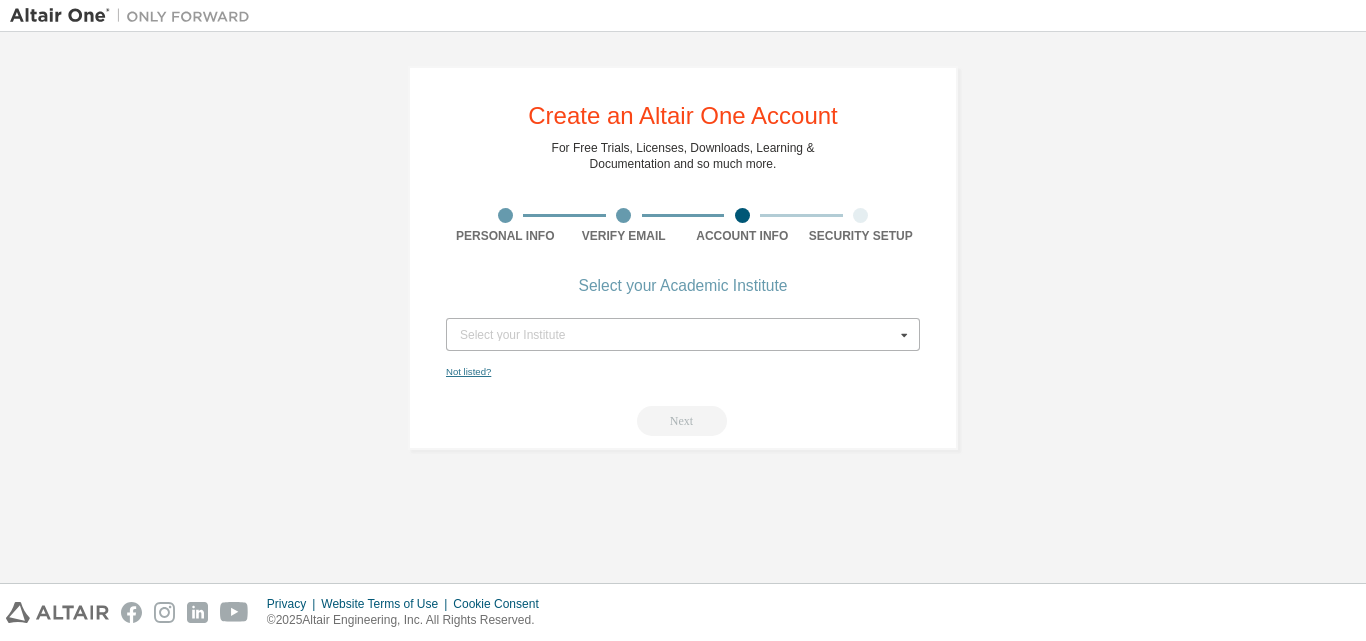 click on "Not listed?" at bounding box center [468, 371] 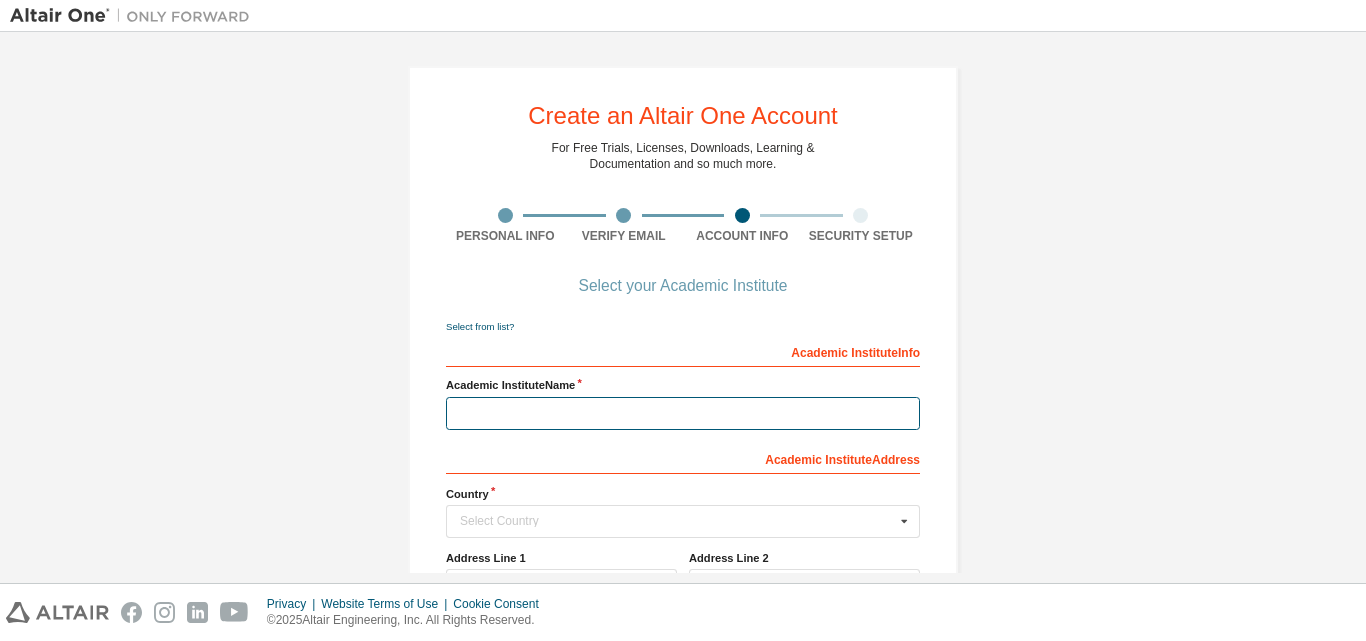 click at bounding box center (683, 413) 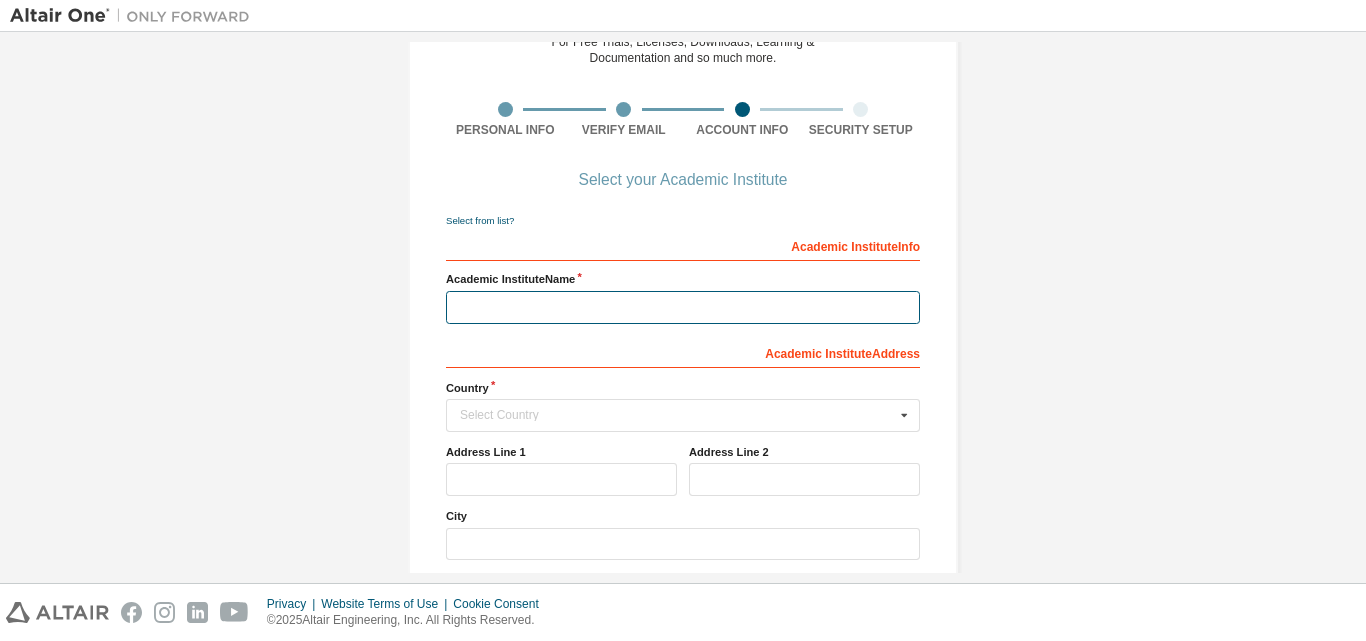 scroll, scrollTop: 100, scrollLeft: 0, axis: vertical 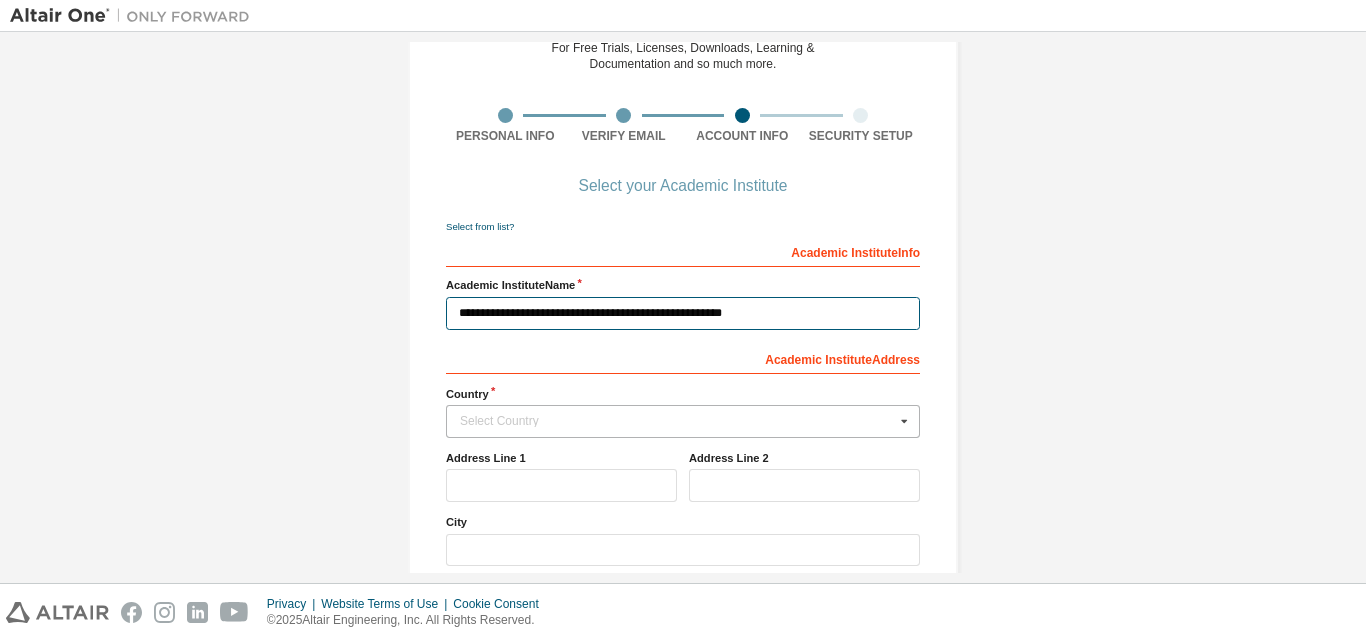 type on "**********" 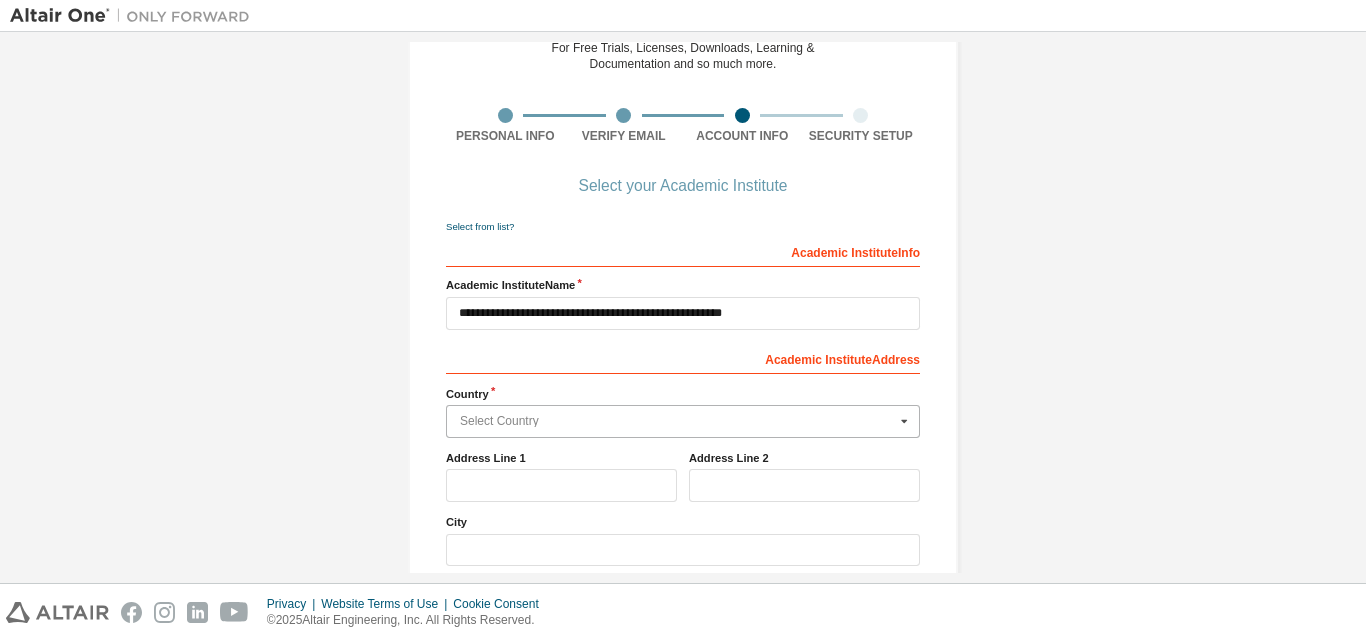 click at bounding box center (684, 421) 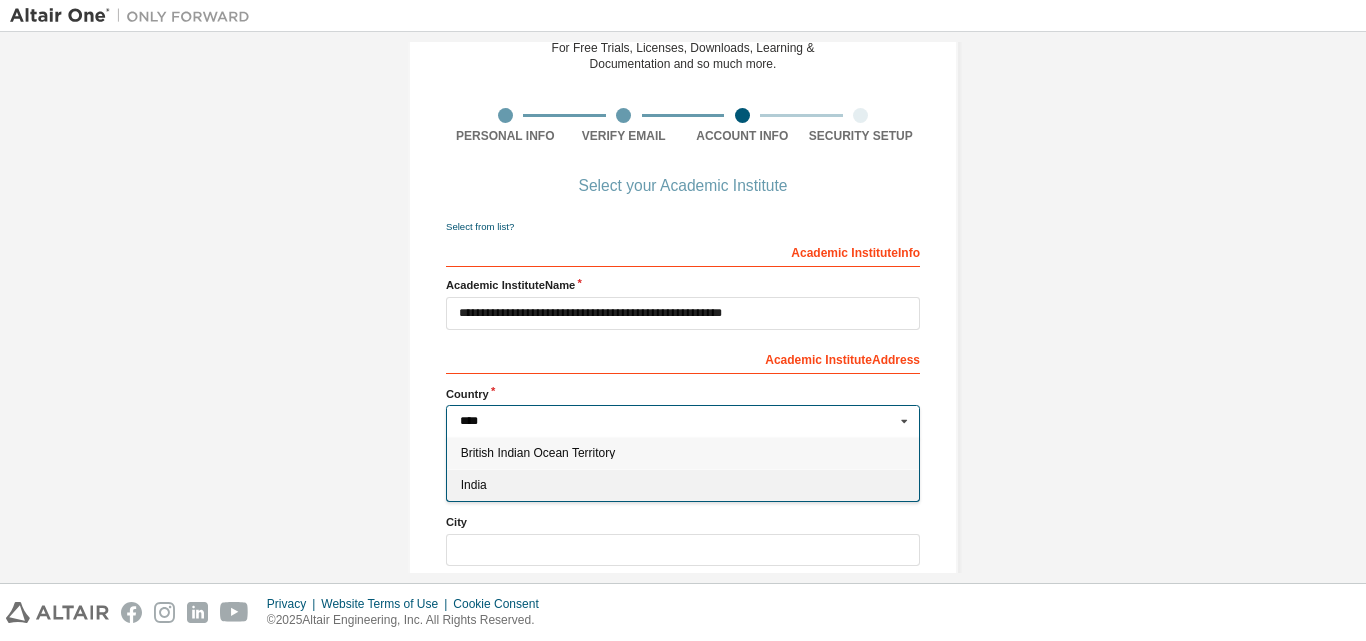 type on "****" 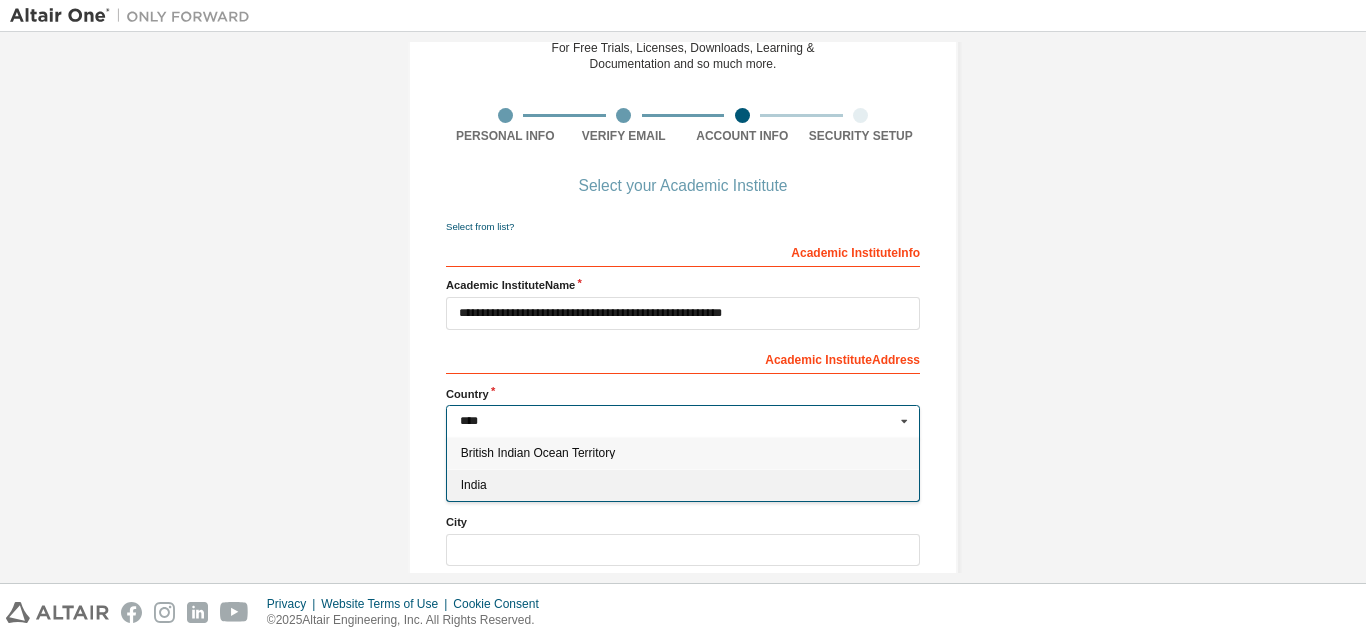 click on "India" at bounding box center (683, 485) 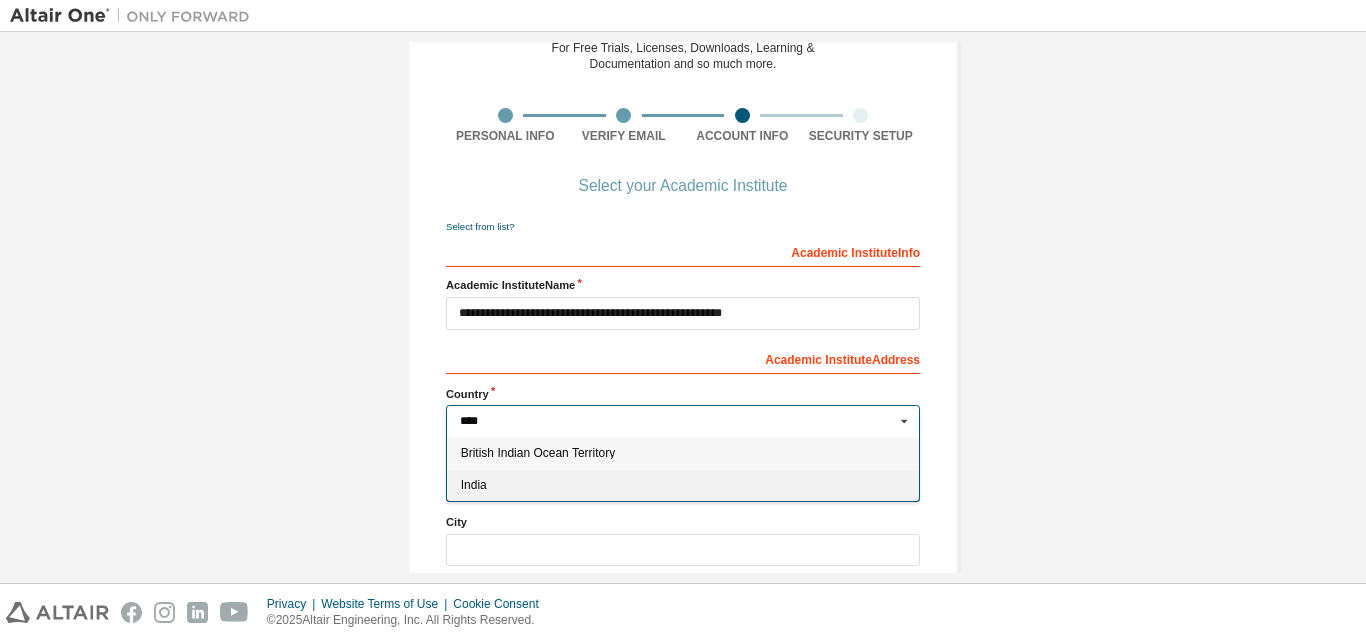 type on "***" 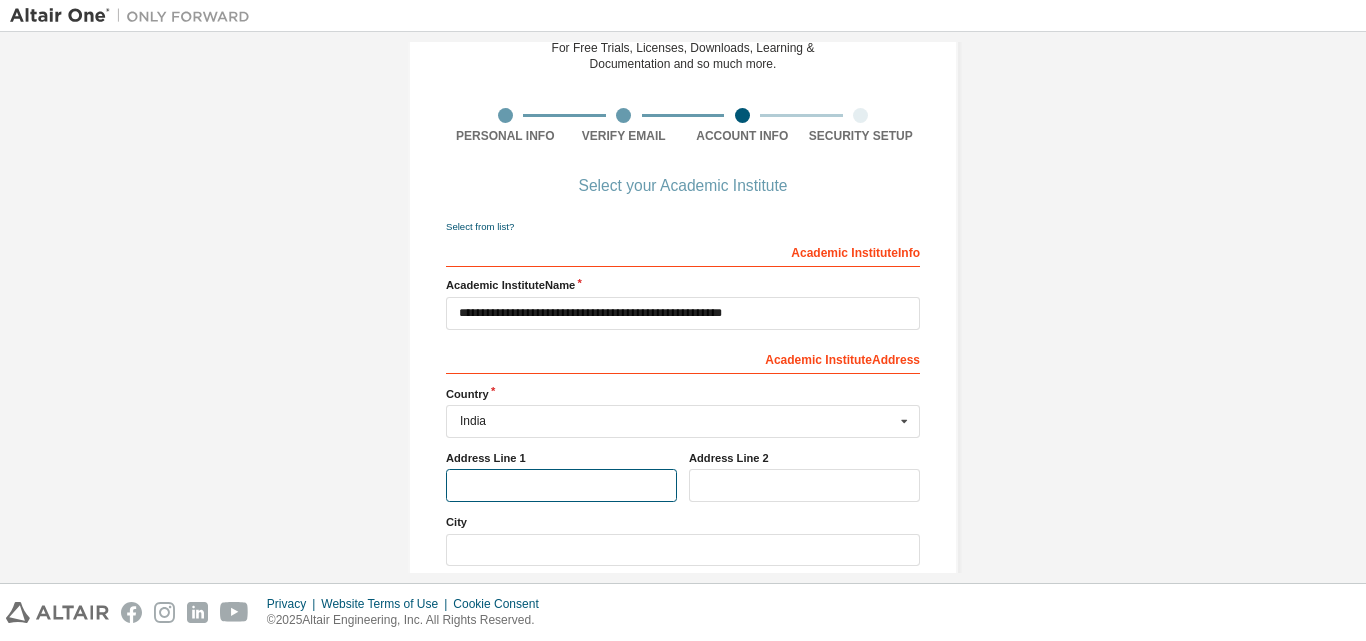 click at bounding box center [561, 485] 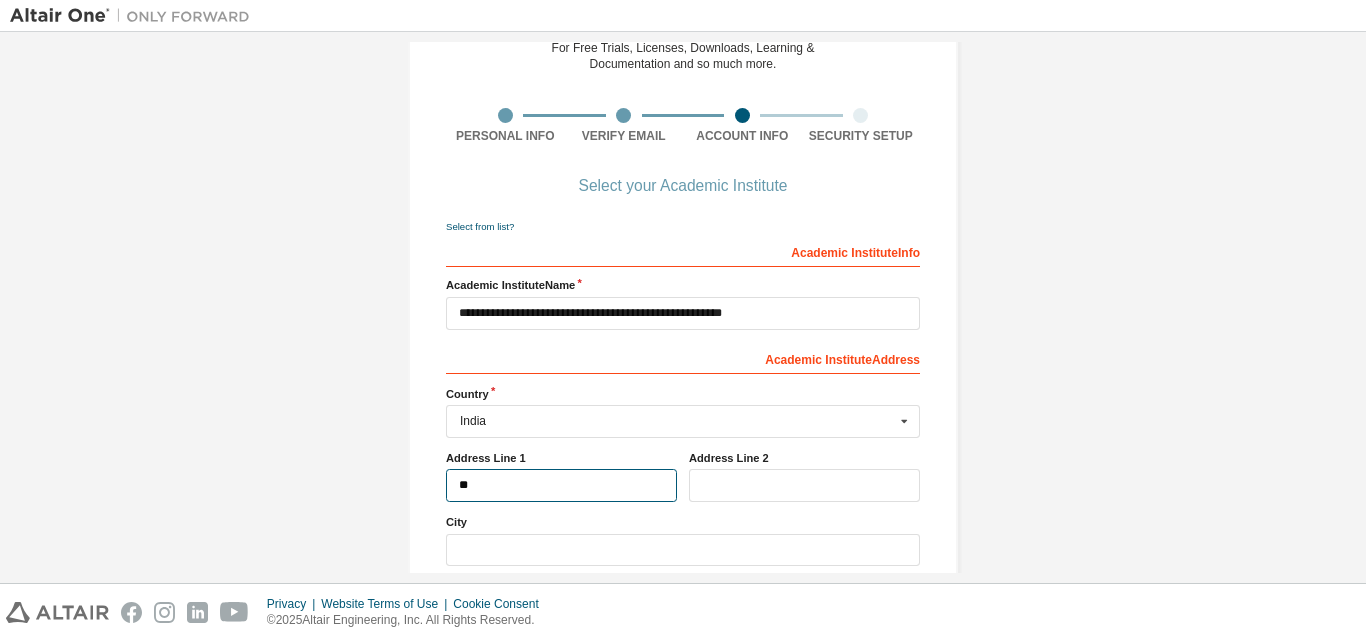 type on "*" 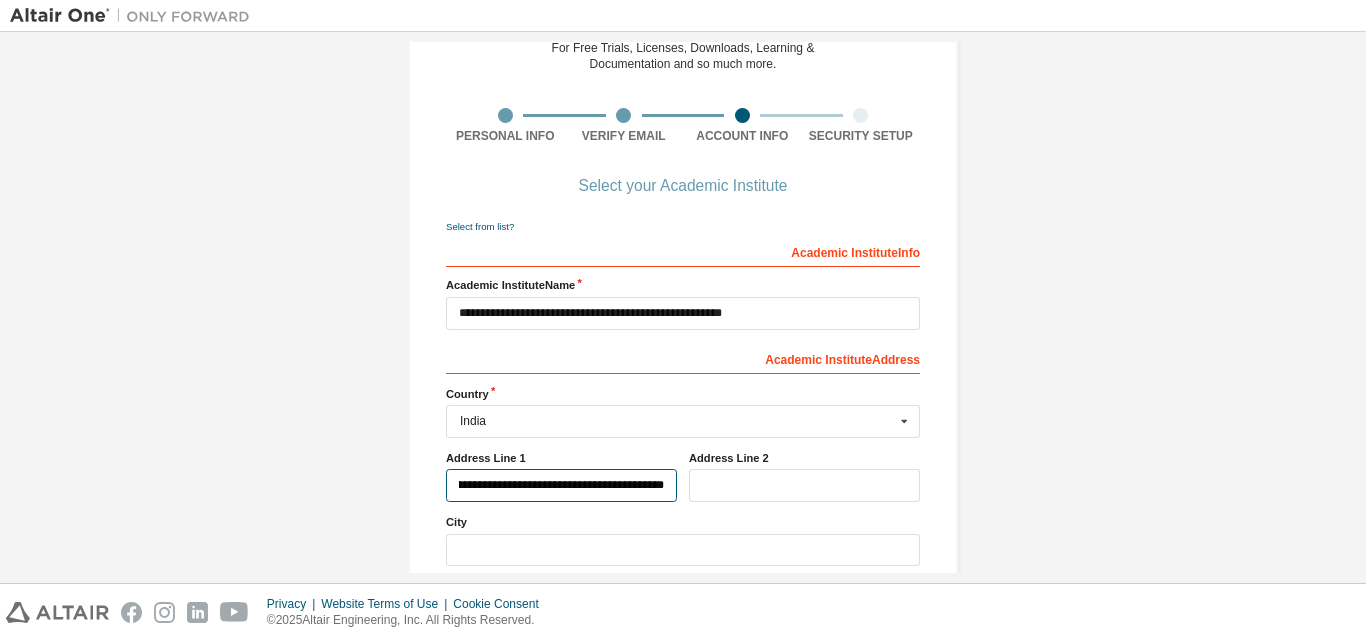 scroll, scrollTop: 0, scrollLeft: 62, axis: horizontal 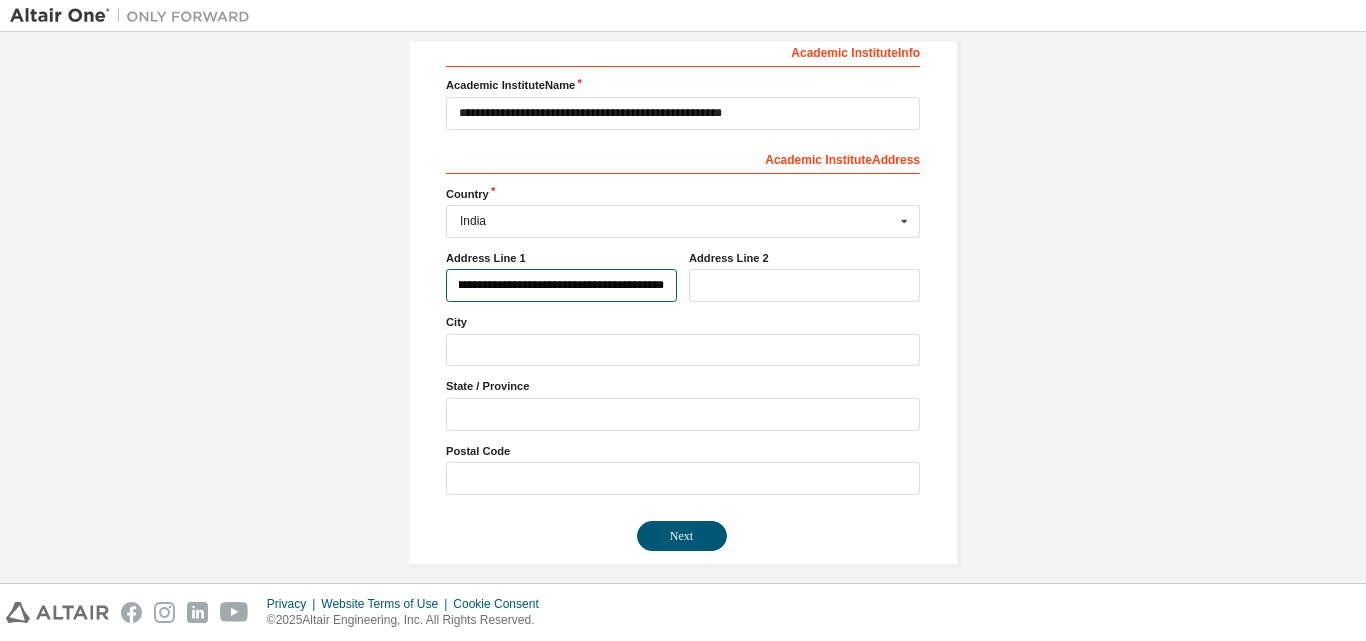type on "**********" 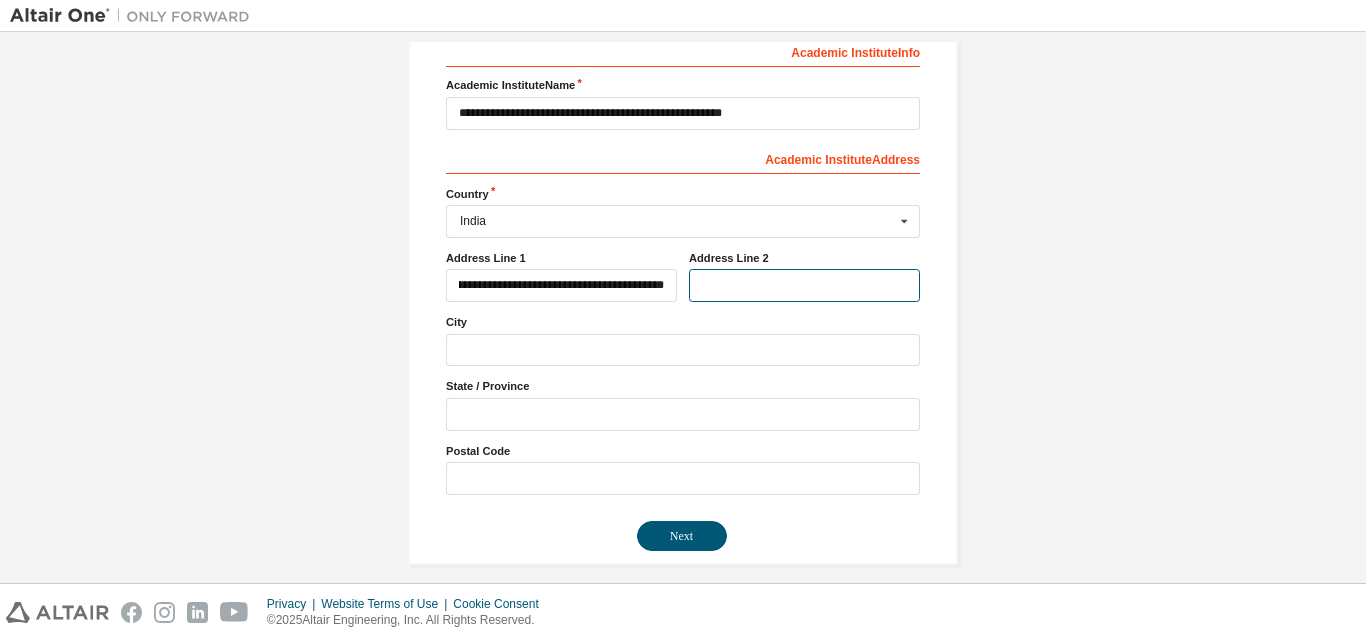 scroll, scrollTop: 0, scrollLeft: 0, axis: both 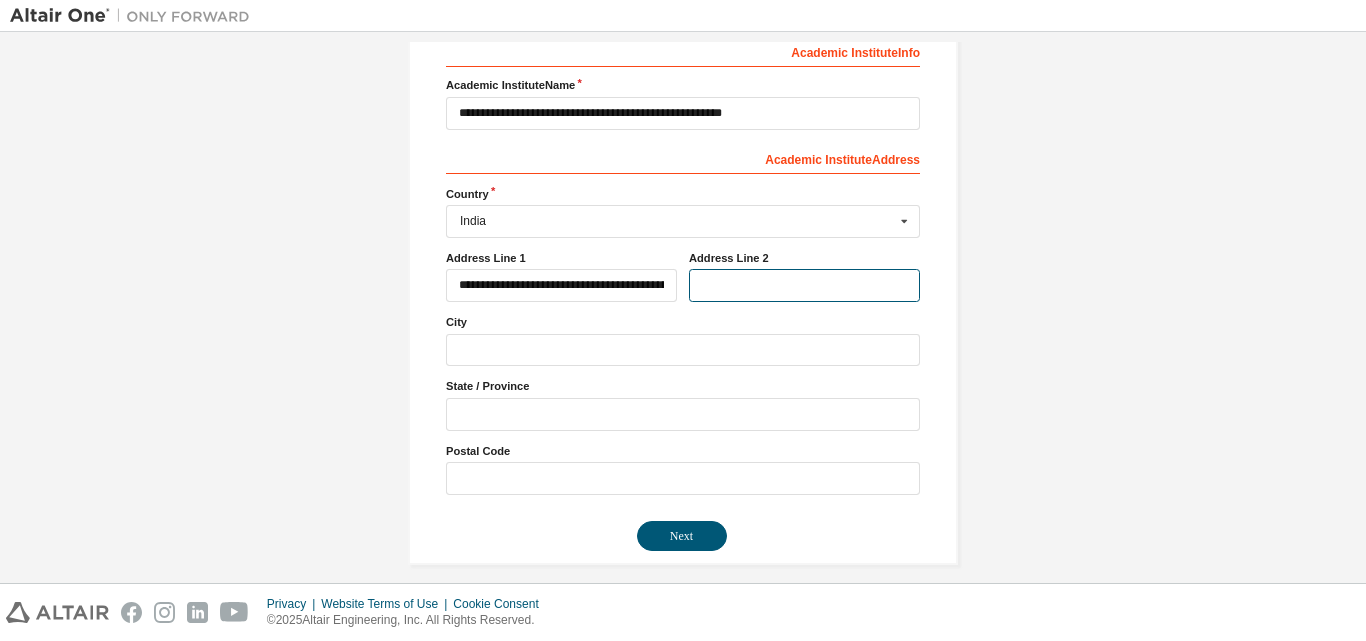 click at bounding box center (804, 285) 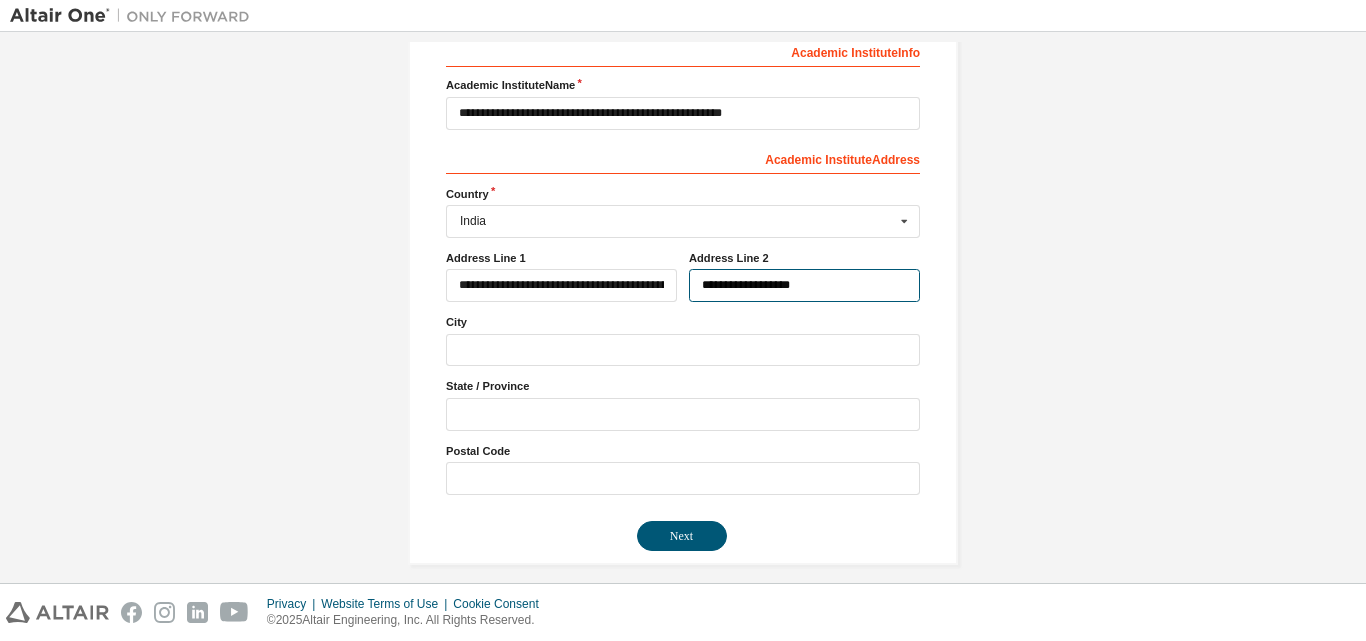type on "**********" 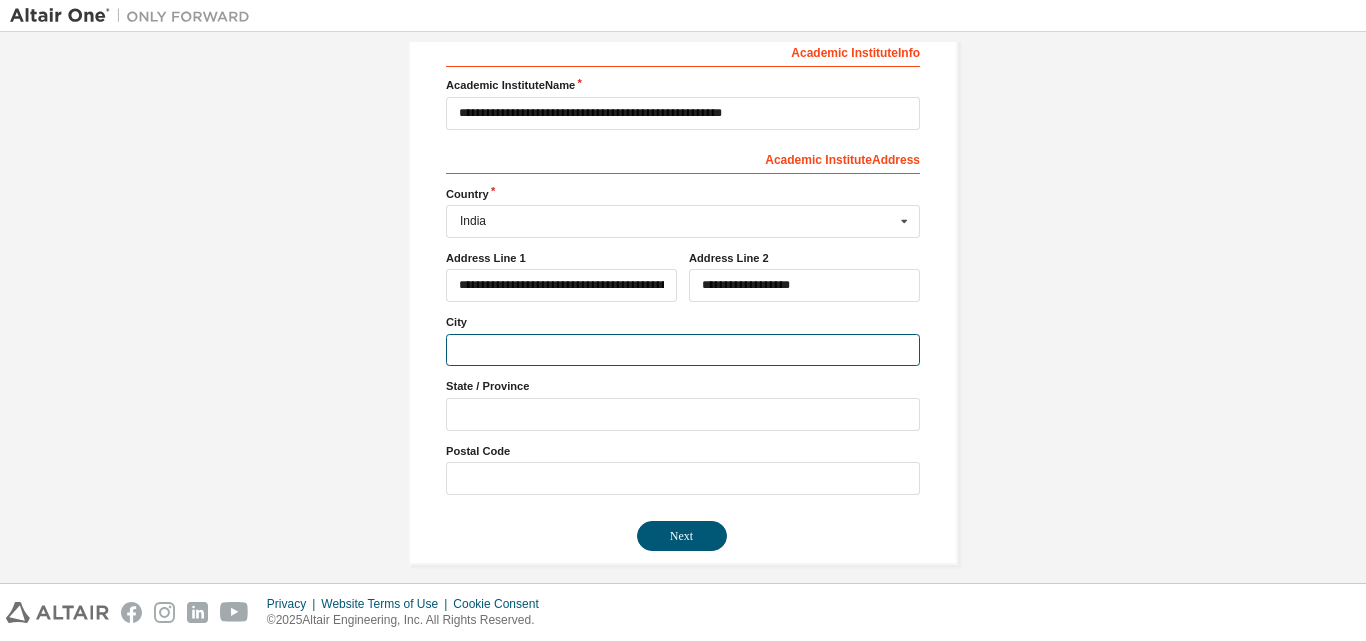 click at bounding box center (683, 350) 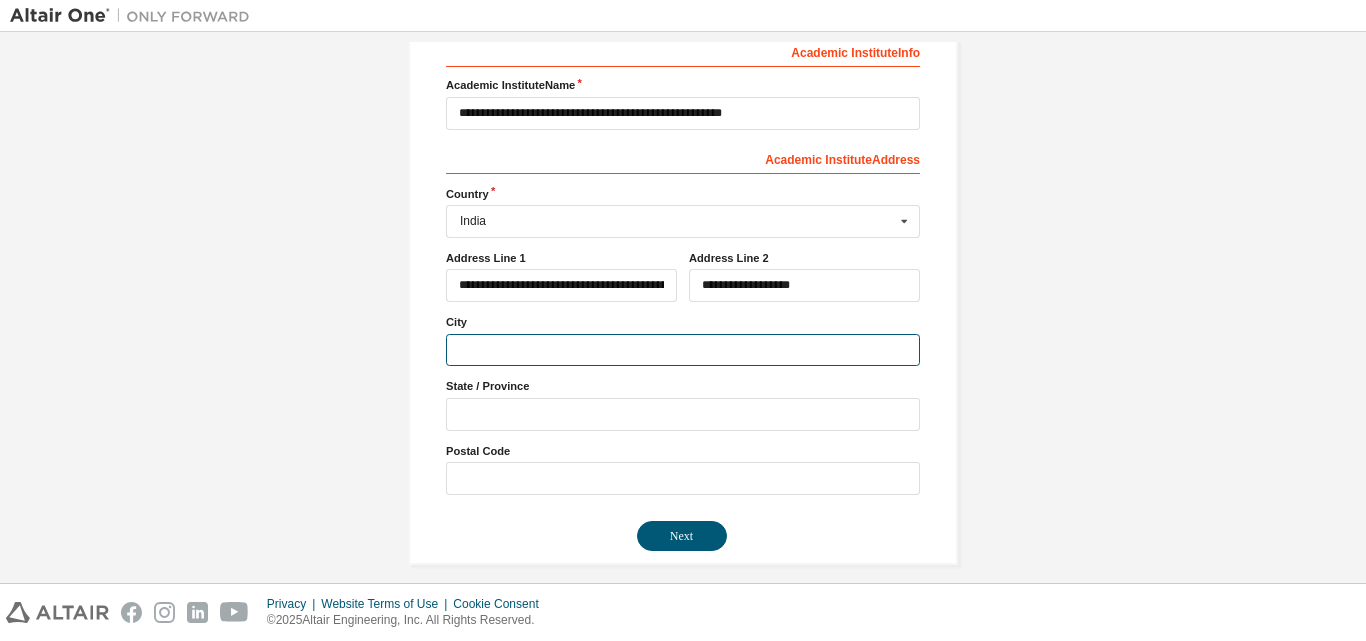 type on "**********" 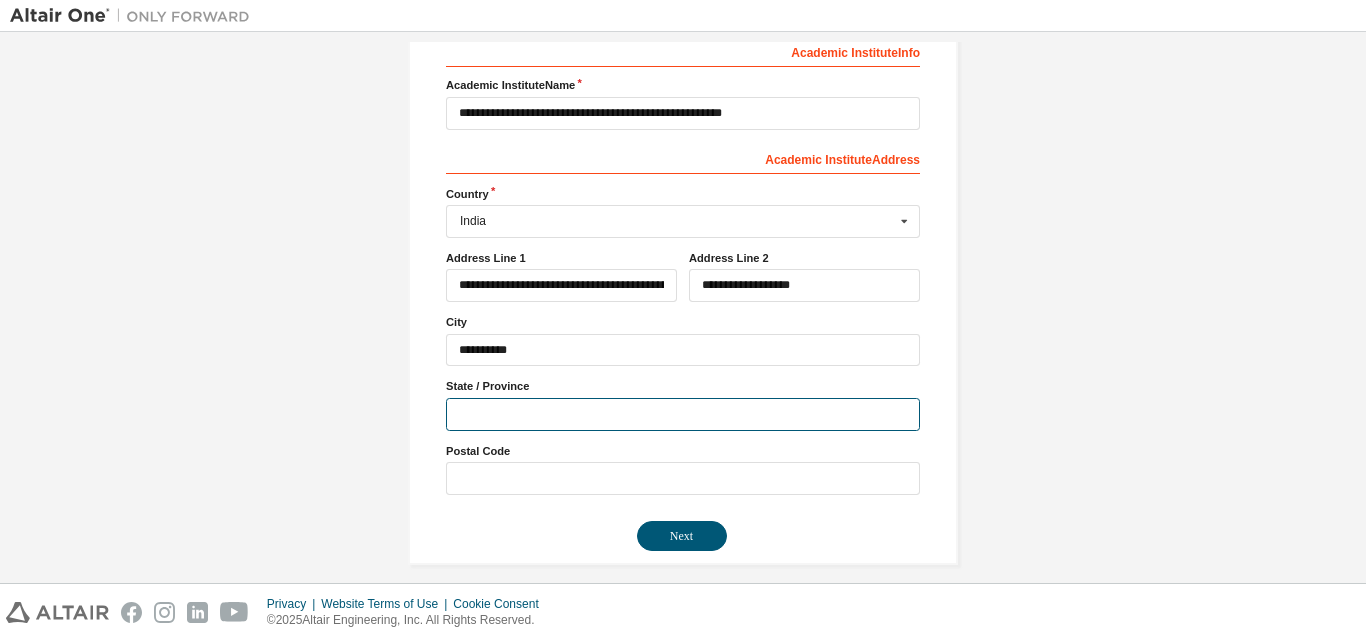 click at bounding box center (683, 414) 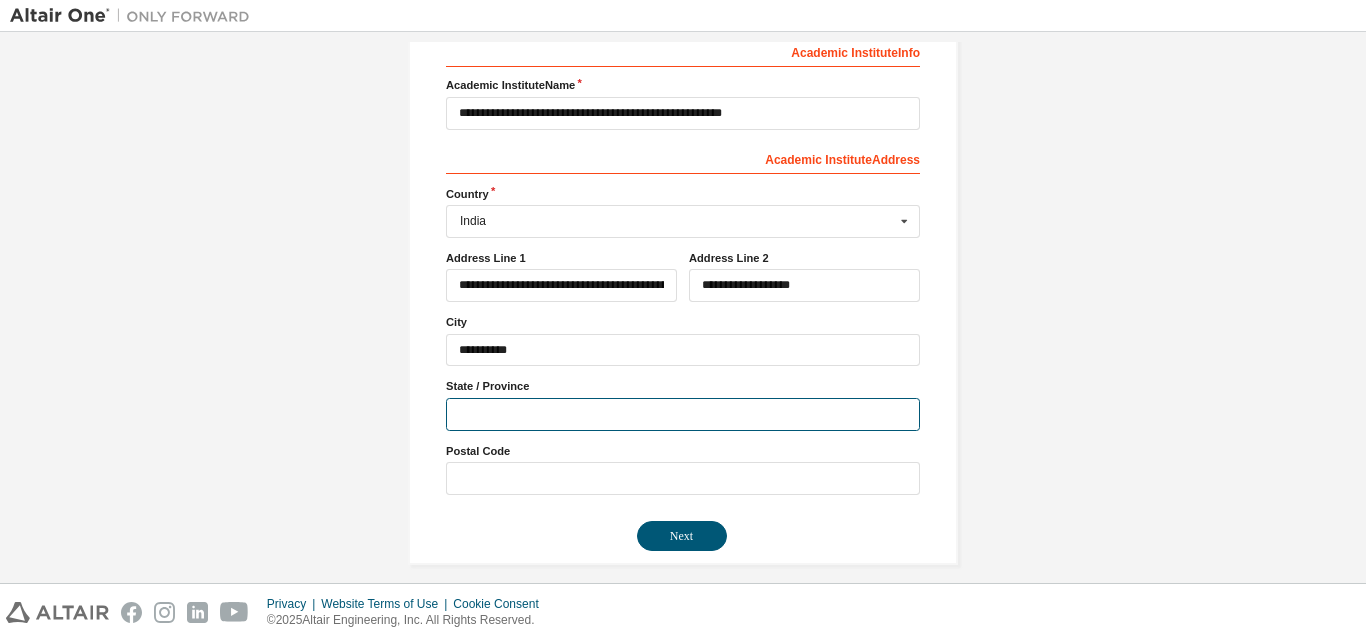 type on "*" 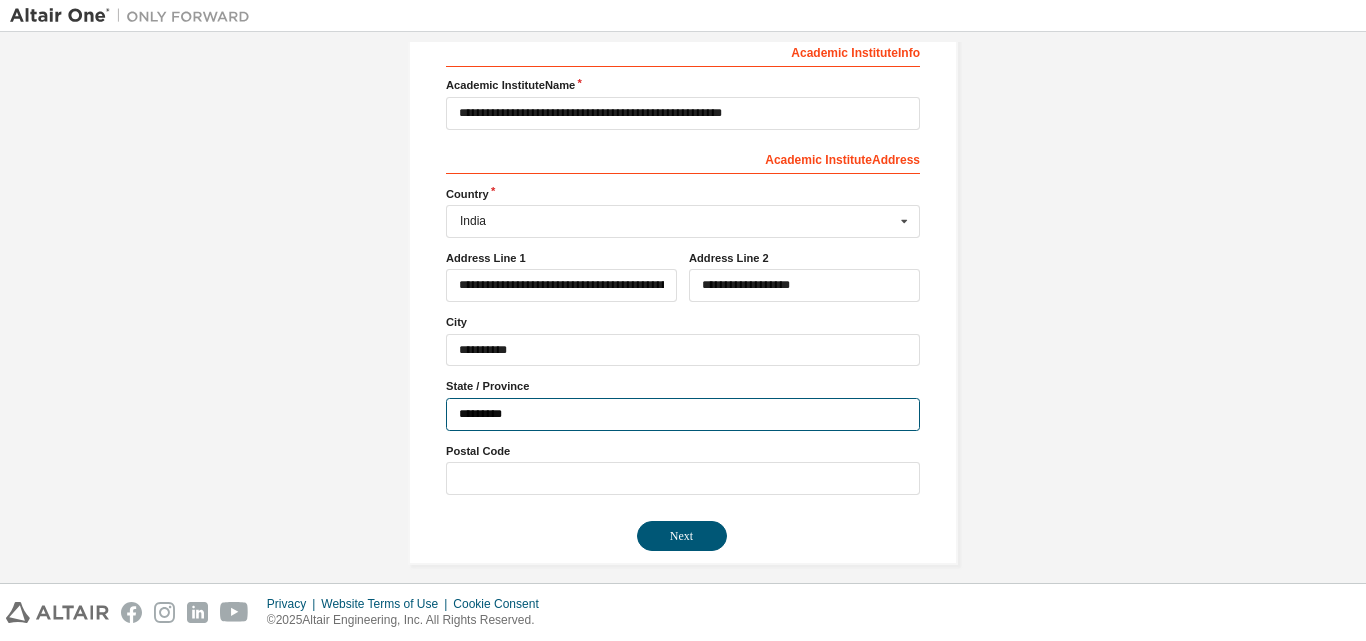 type on "*********" 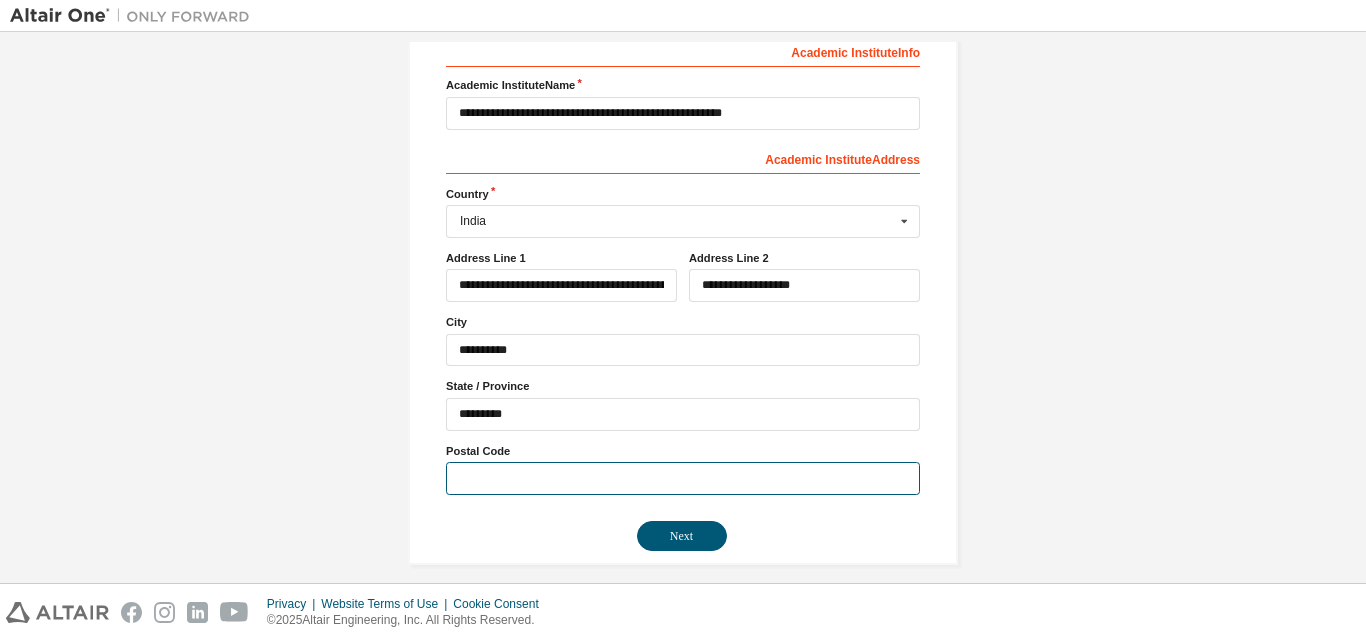 click at bounding box center [683, 478] 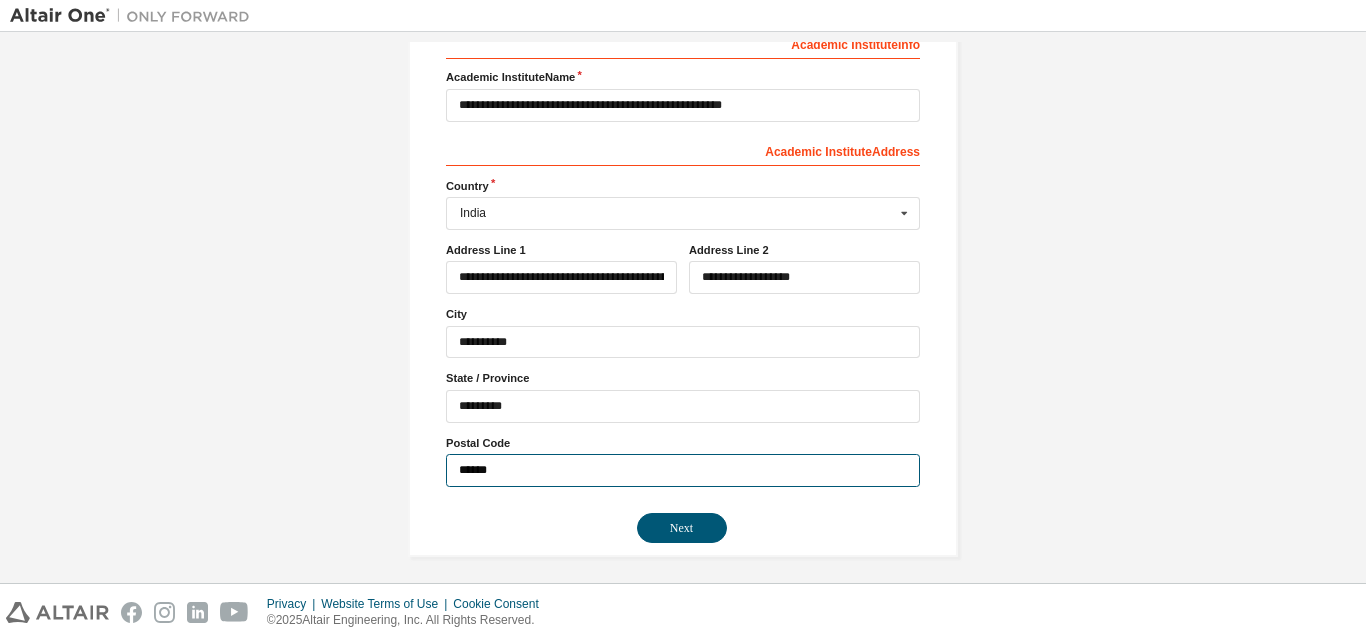 scroll, scrollTop: 316, scrollLeft: 0, axis: vertical 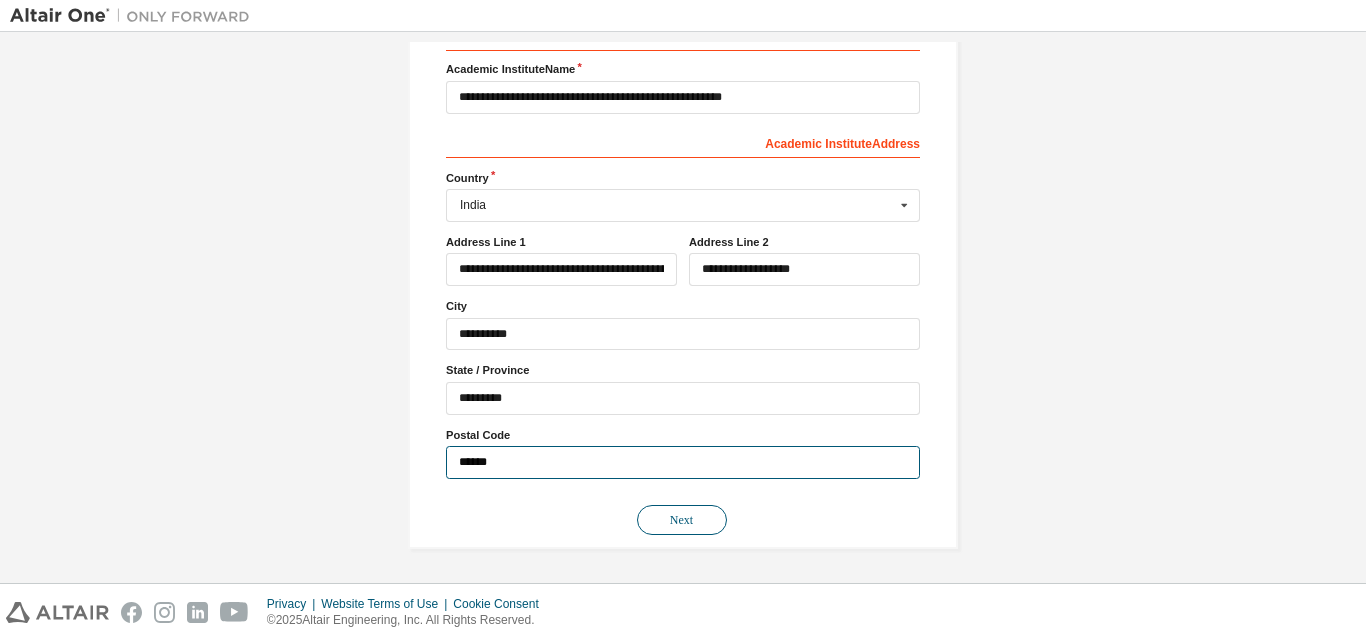 type on "******" 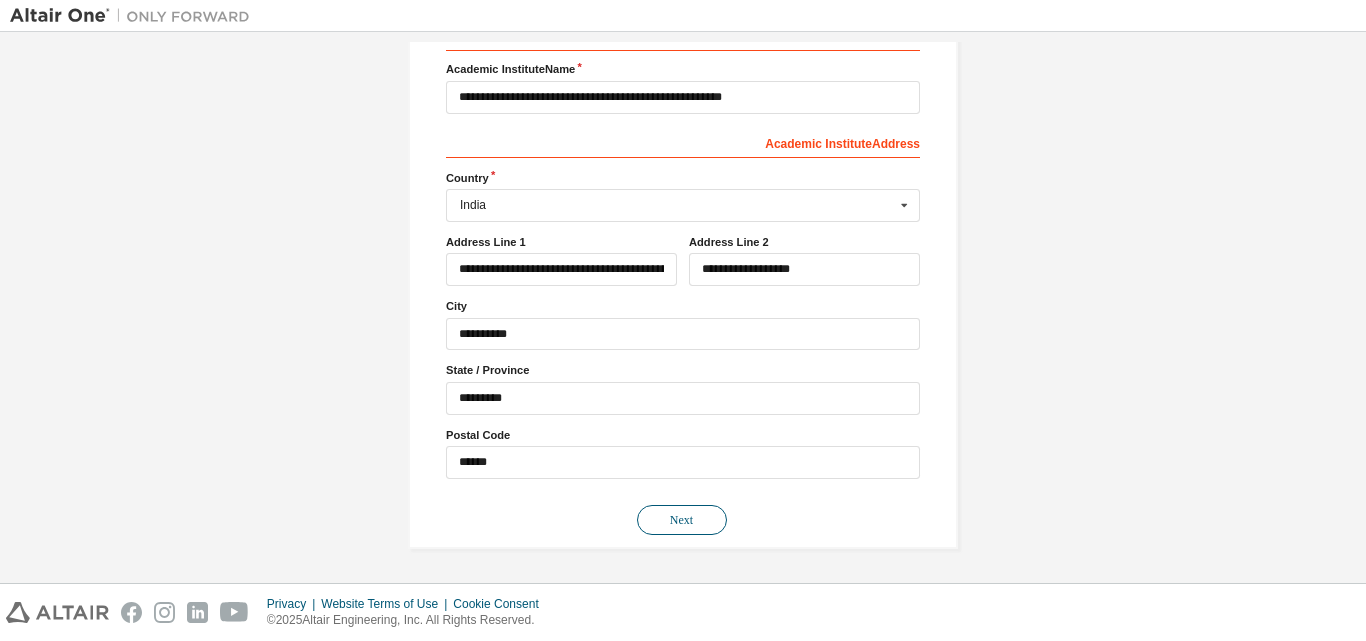 click on "Next" at bounding box center [682, 520] 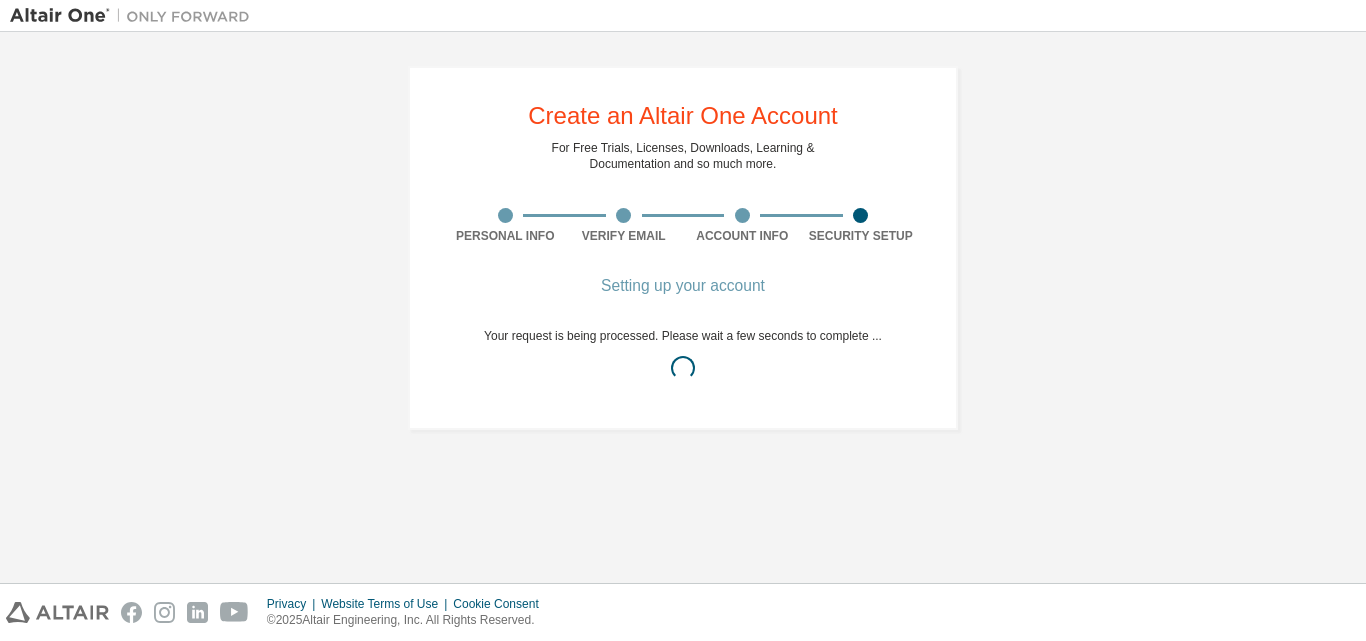 scroll, scrollTop: 0, scrollLeft: 0, axis: both 